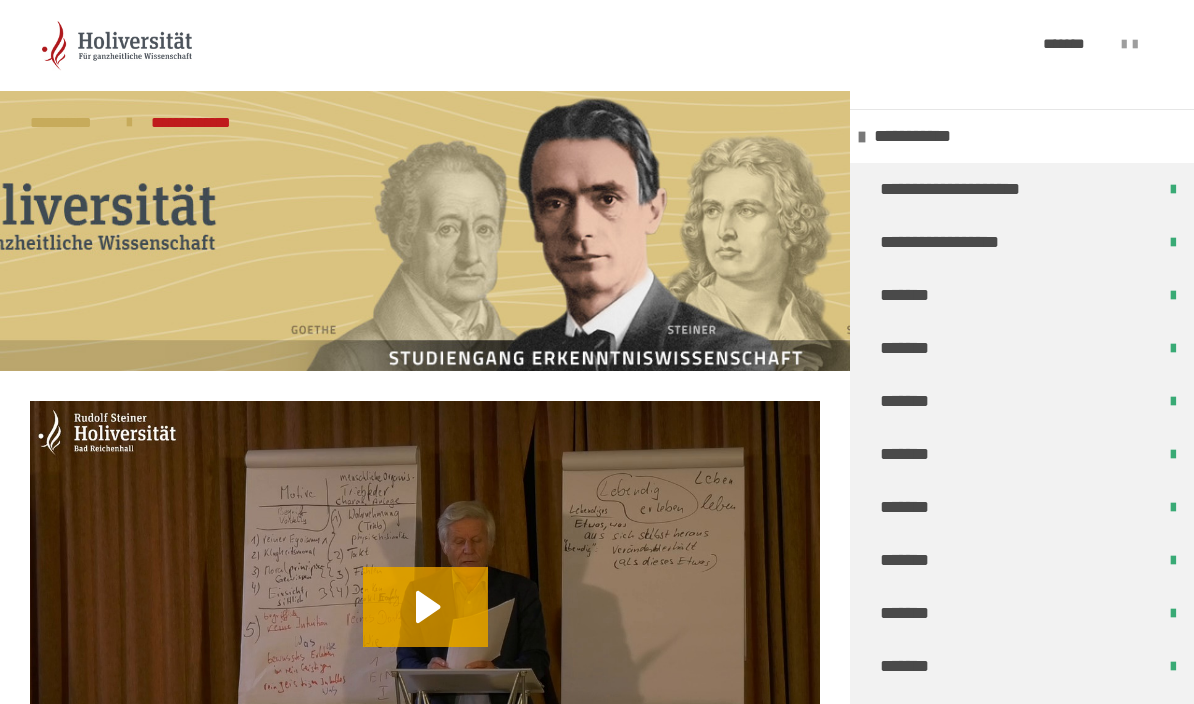 scroll, scrollTop: 496, scrollLeft: 0, axis: vertical 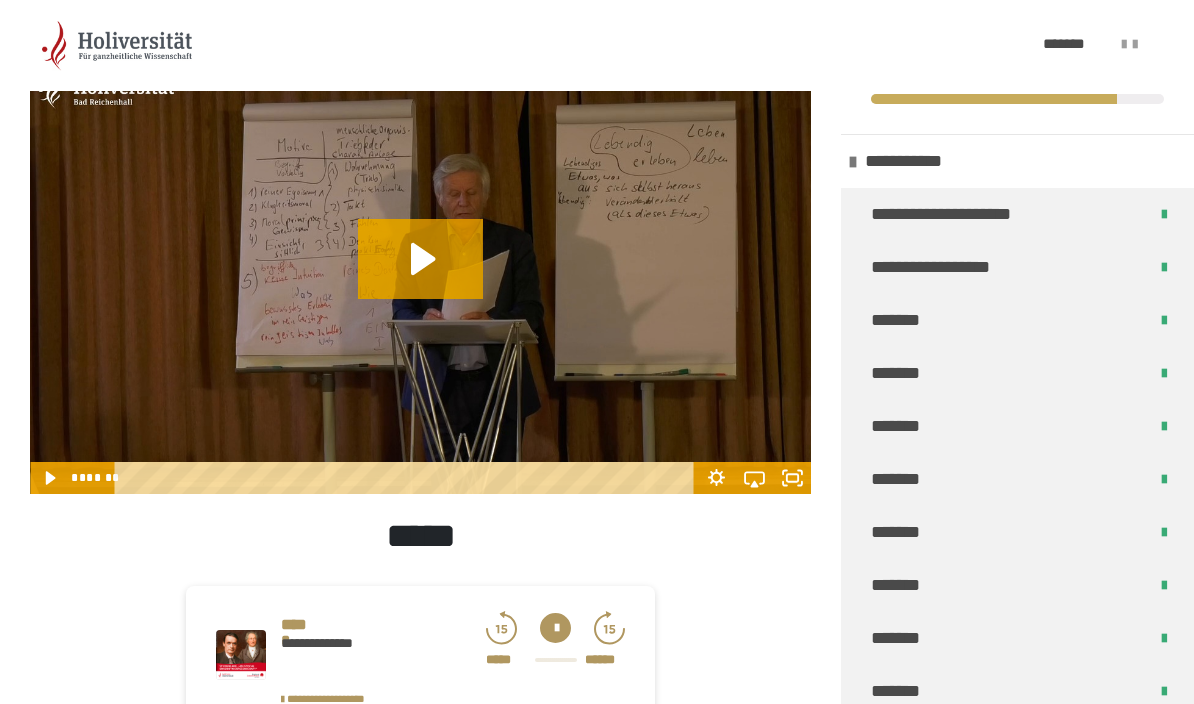 click 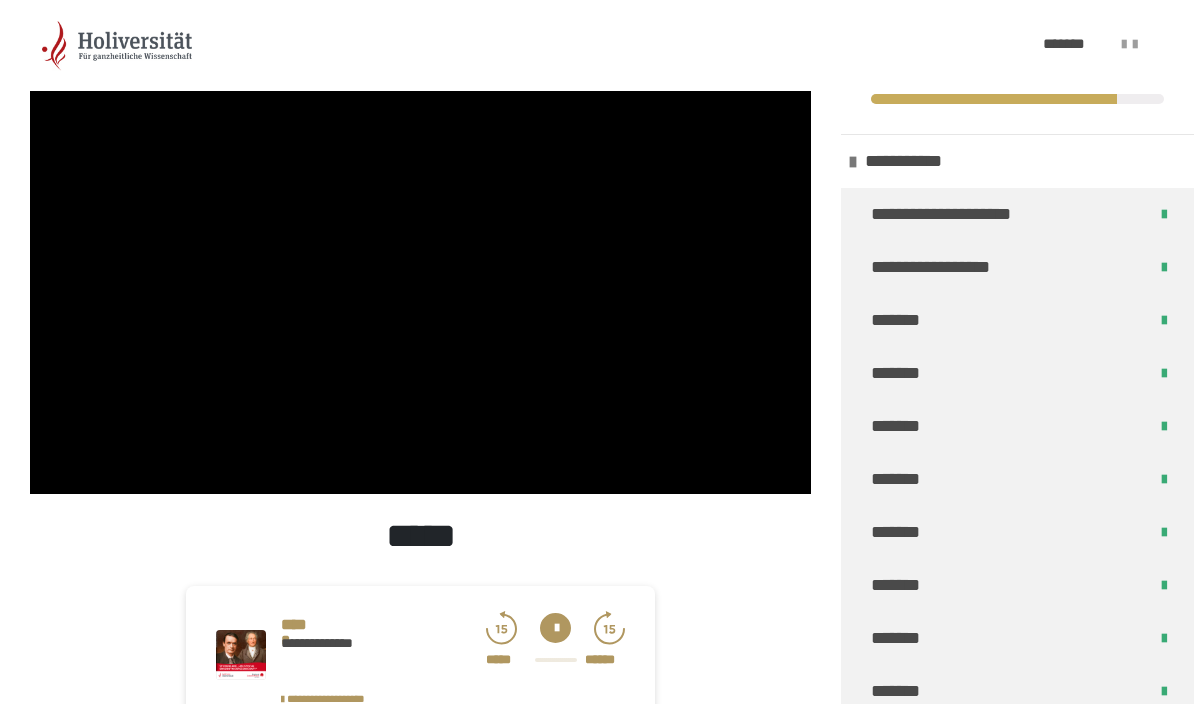 click at bounding box center (420, 274) 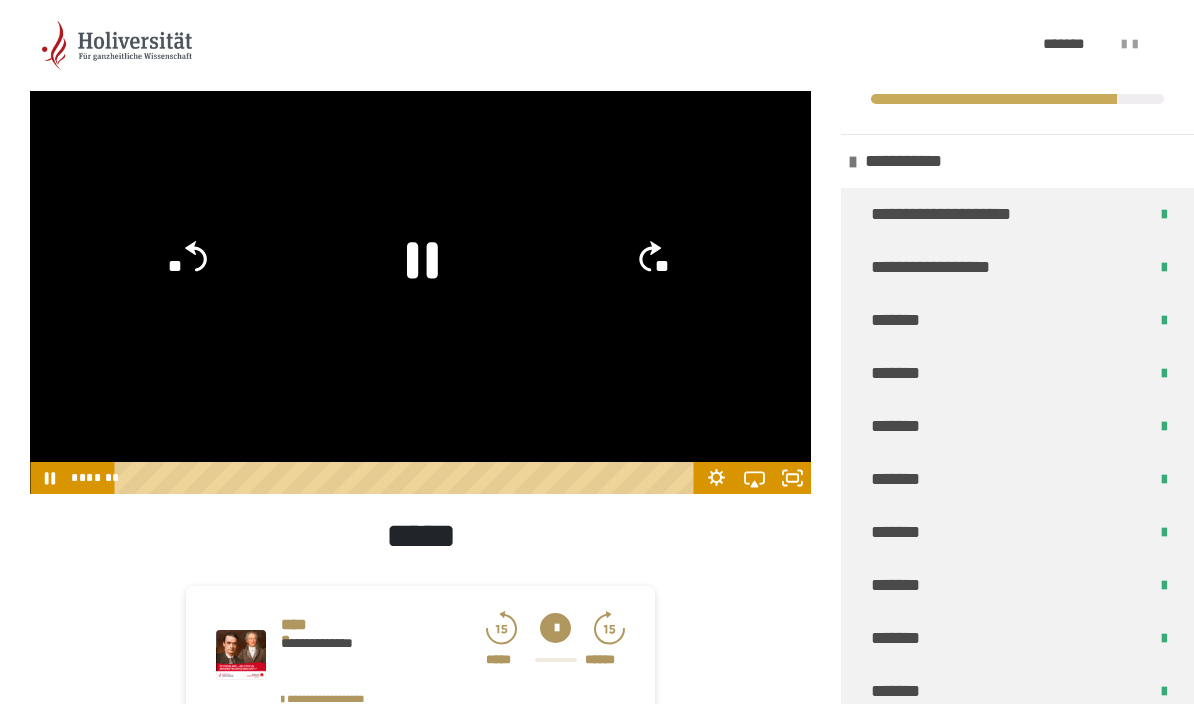 click 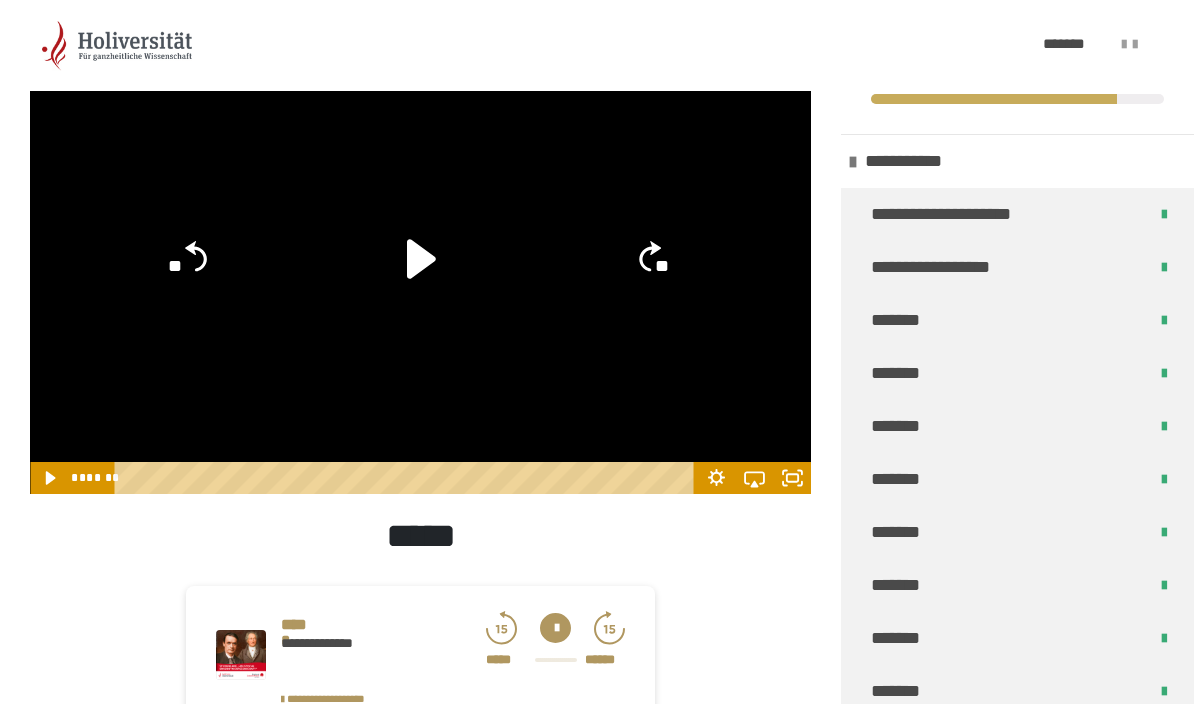 click 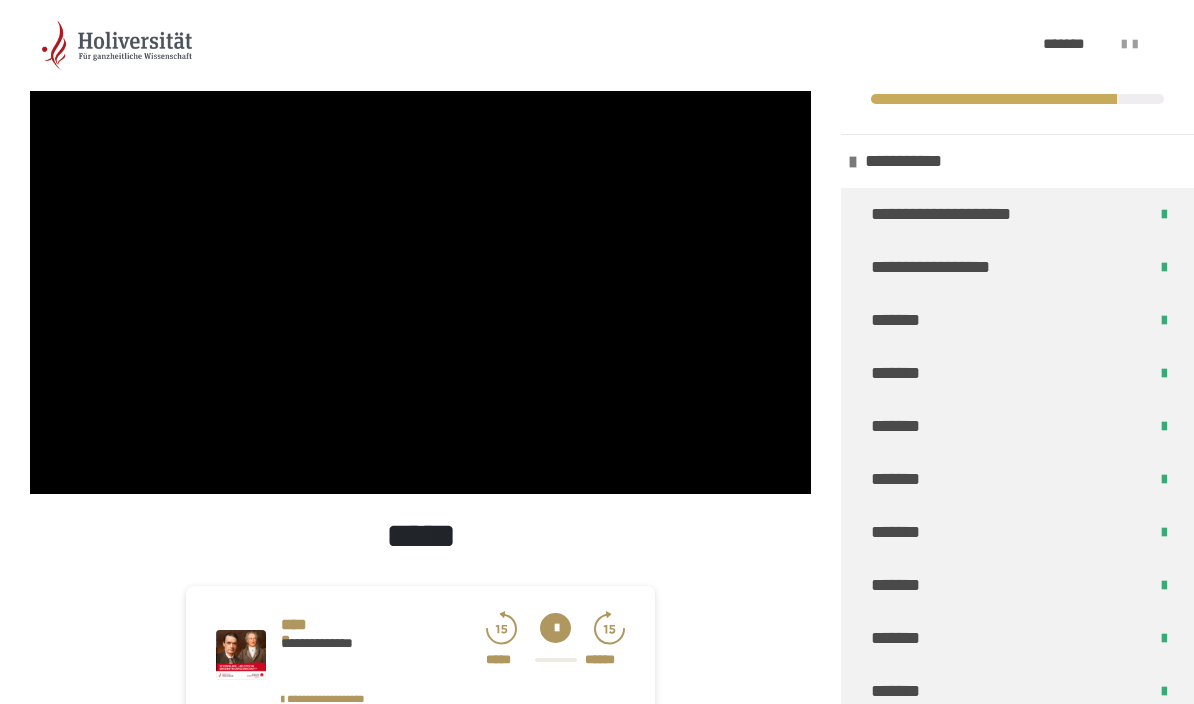 click at bounding box center (420, 274) 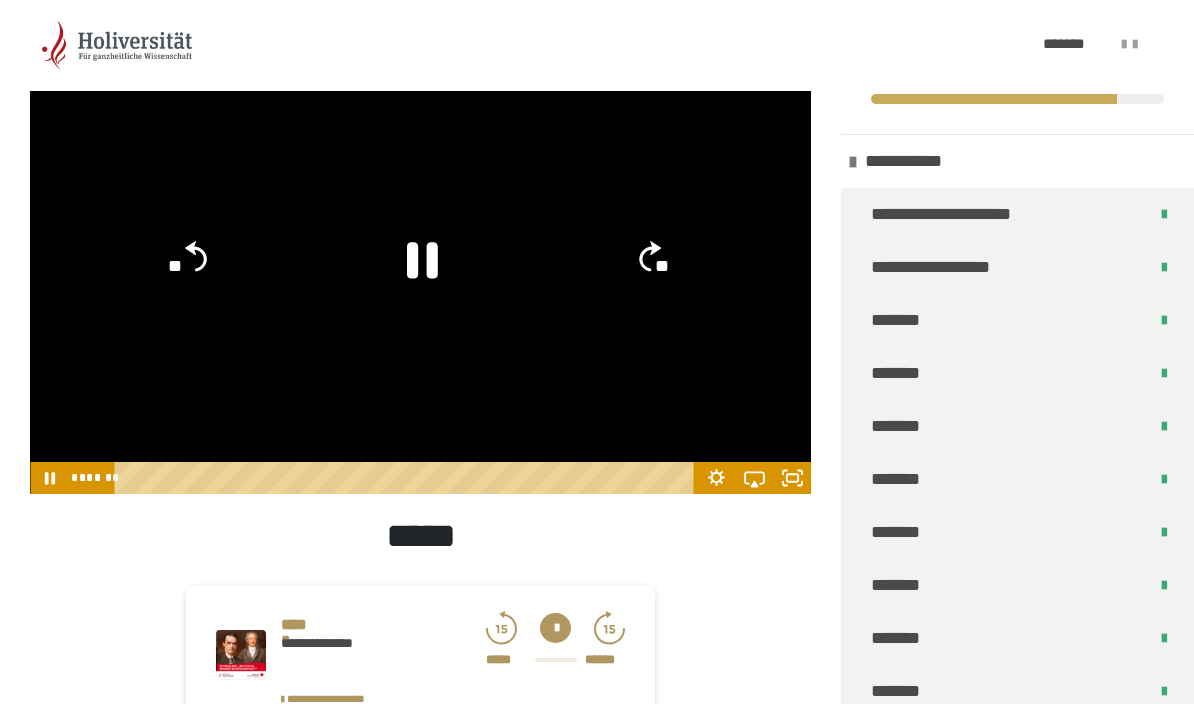 click 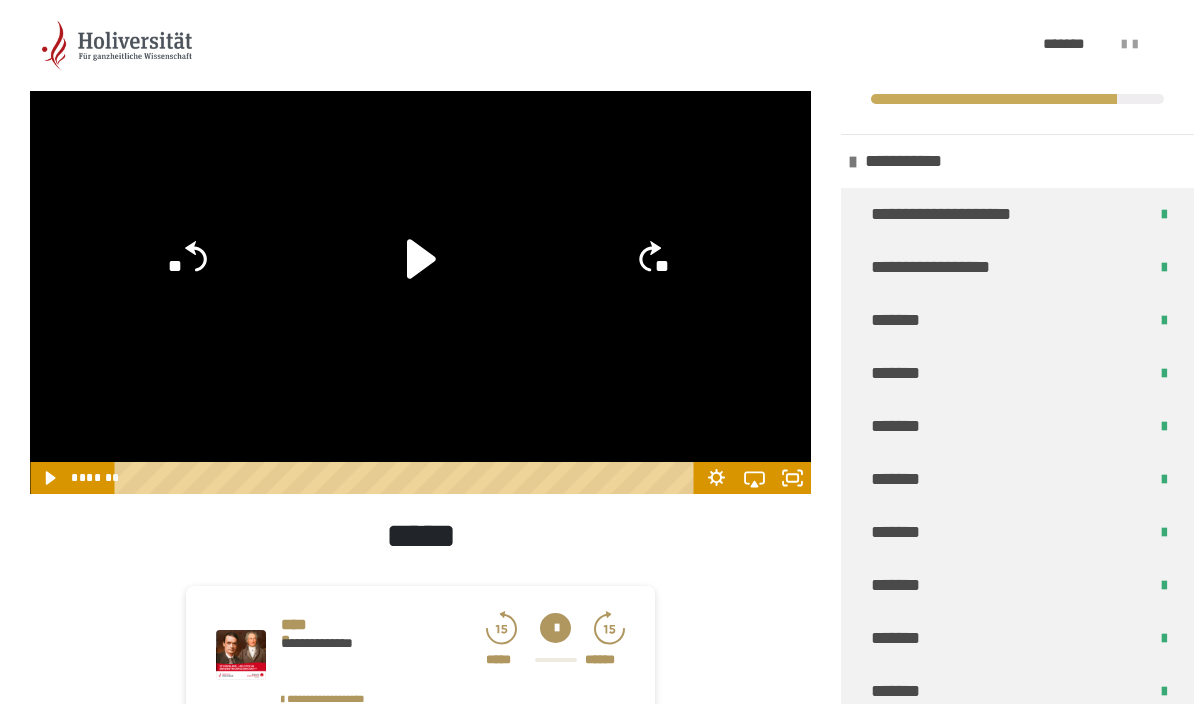 click 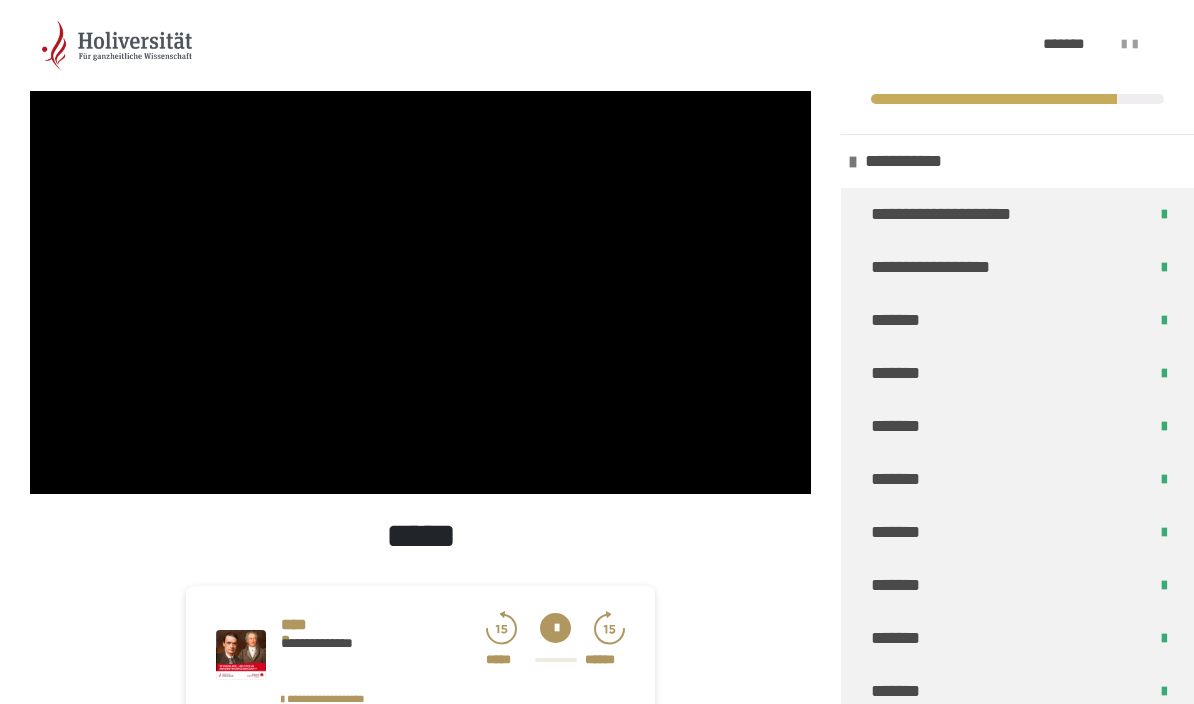 click at bounding box center [420, 274] 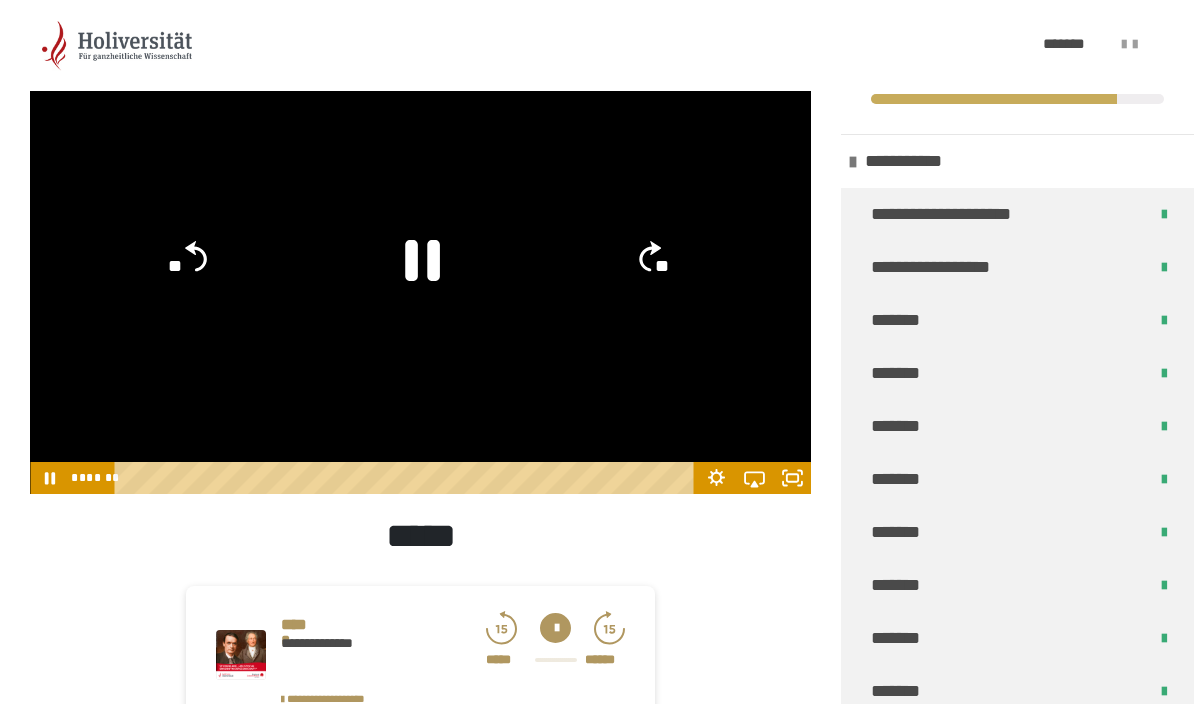 click 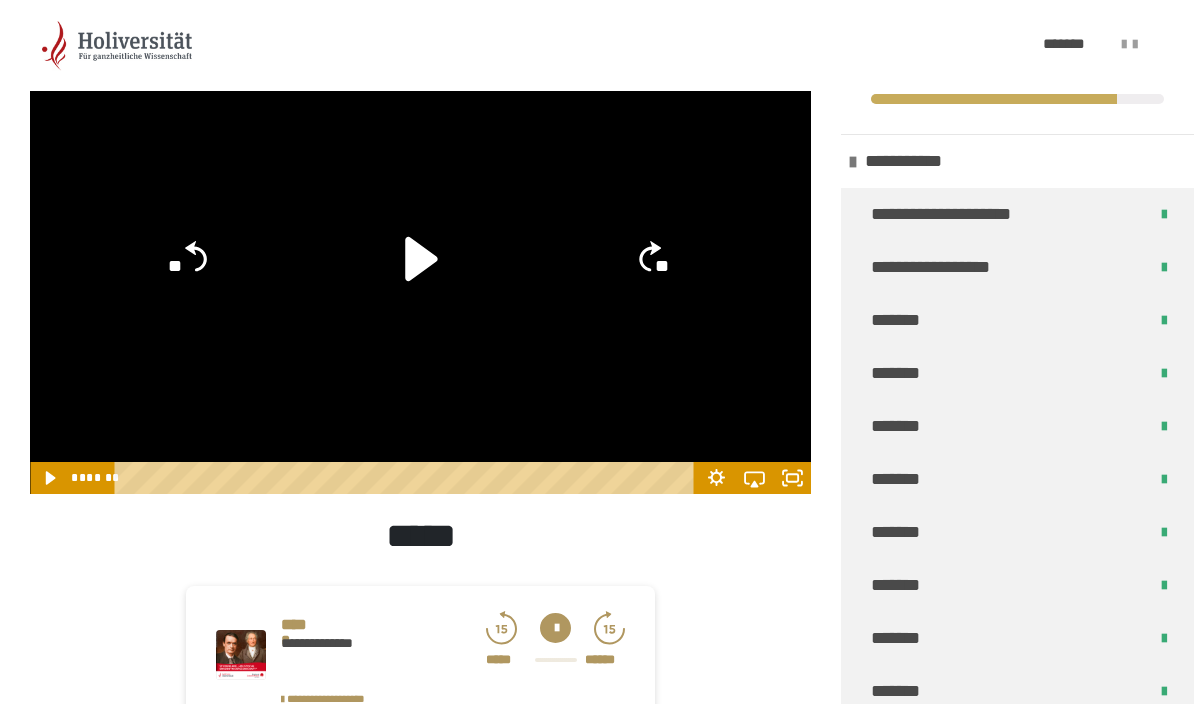 click 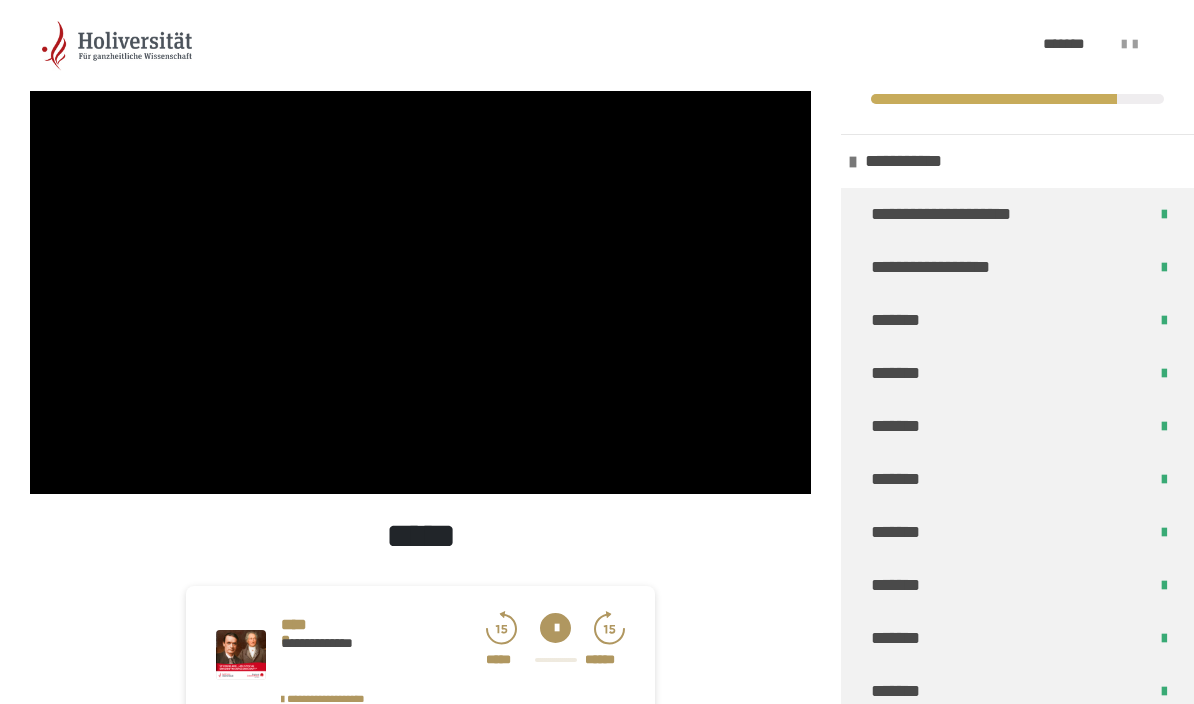 click at bounding box center (420, 274) 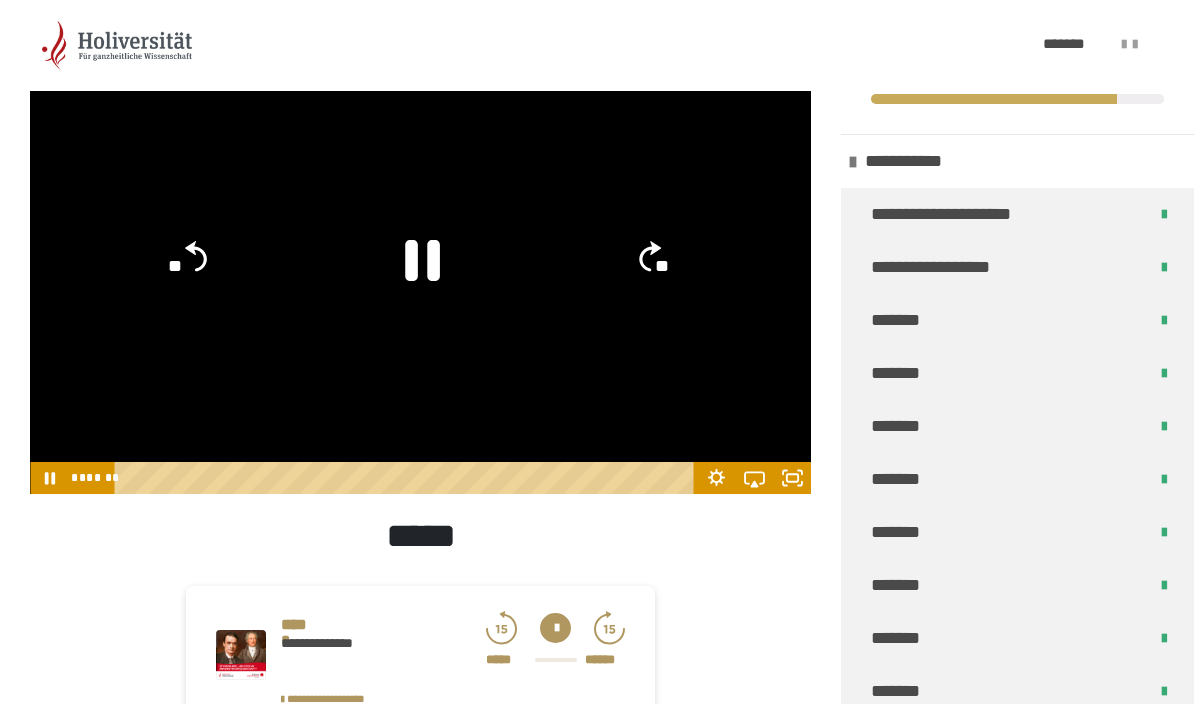 click 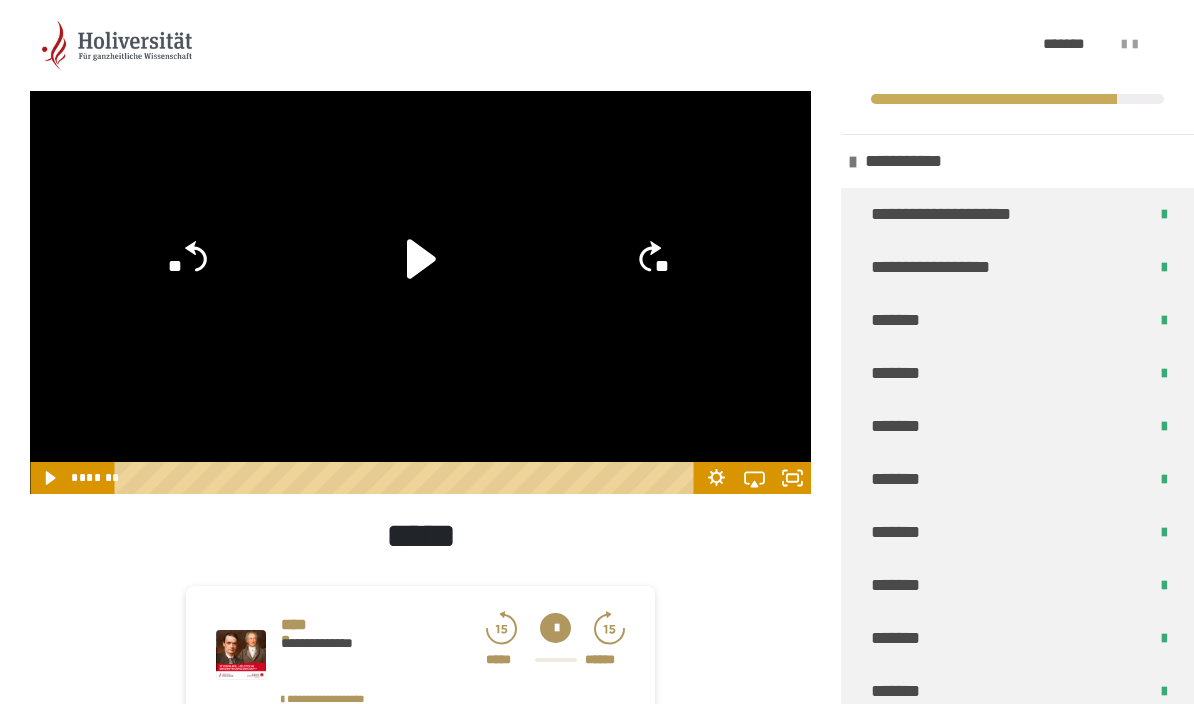click 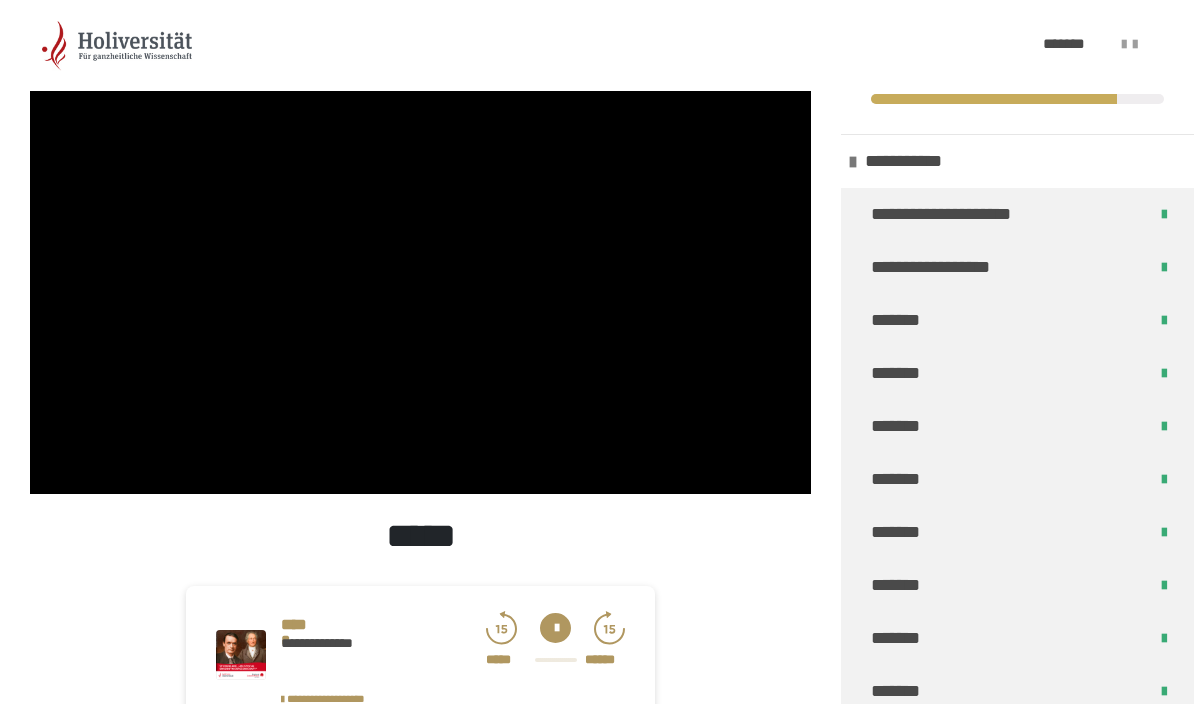 click at bounding box center (420, 274) 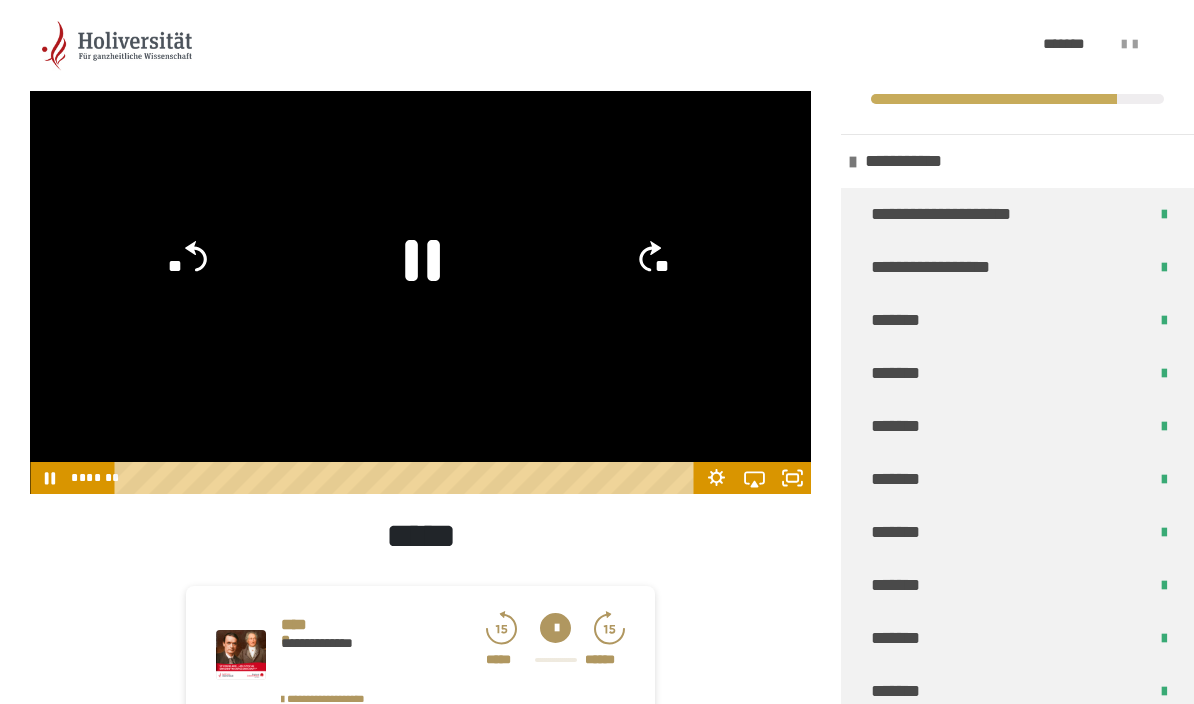 click 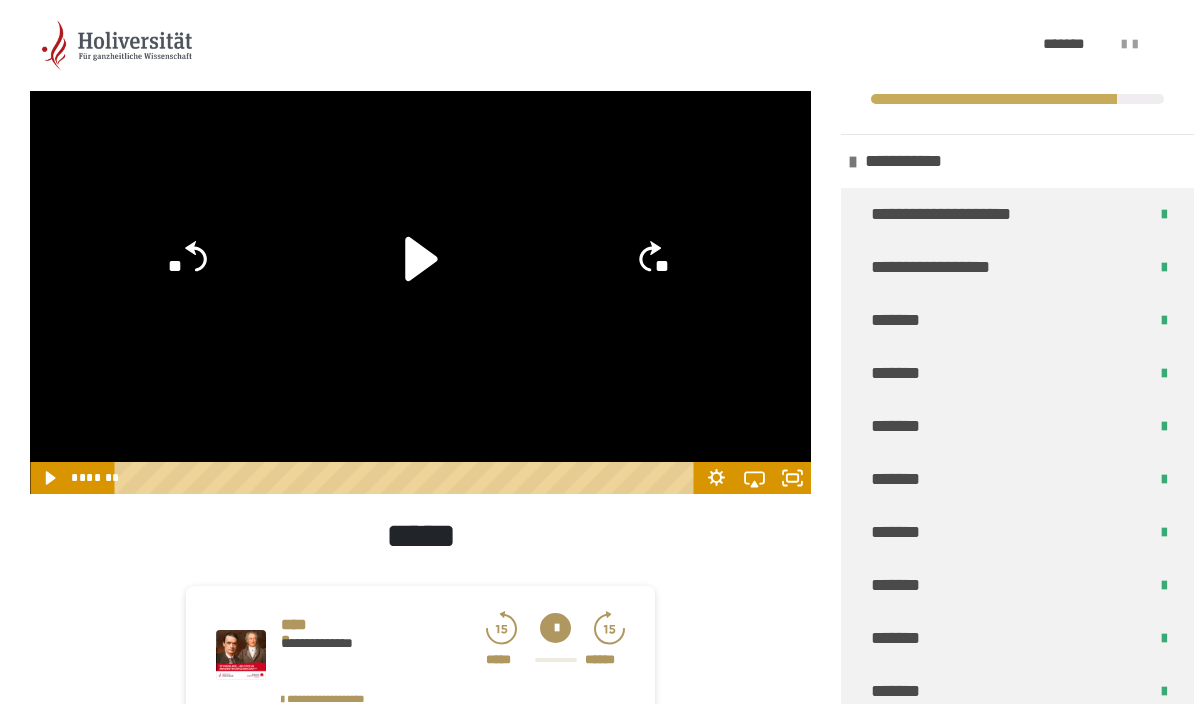click 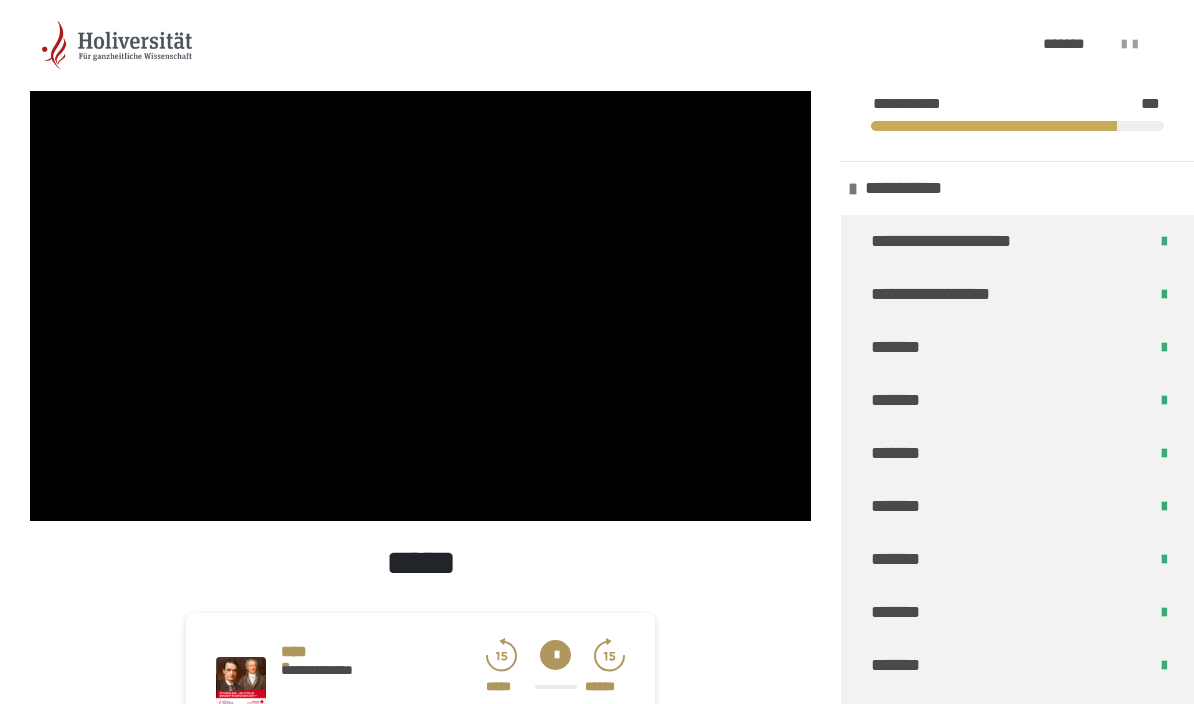 scroll, scrollTop: 319, scrollLeft: 0, axis: vertical 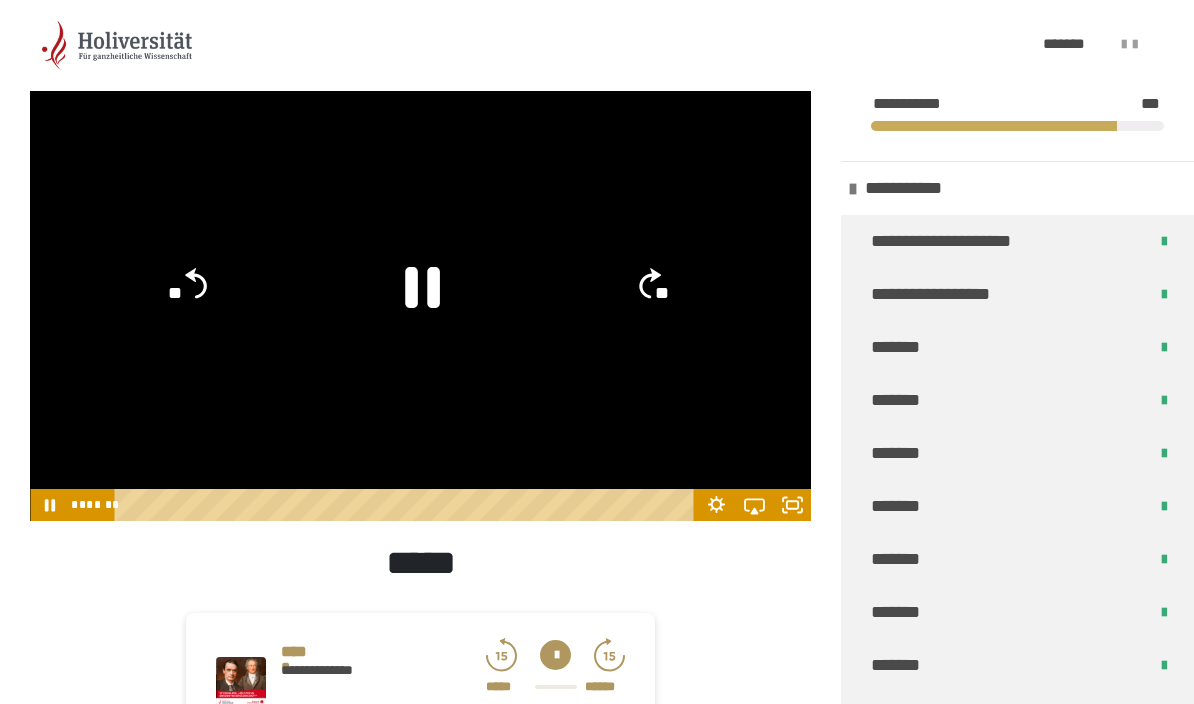 click 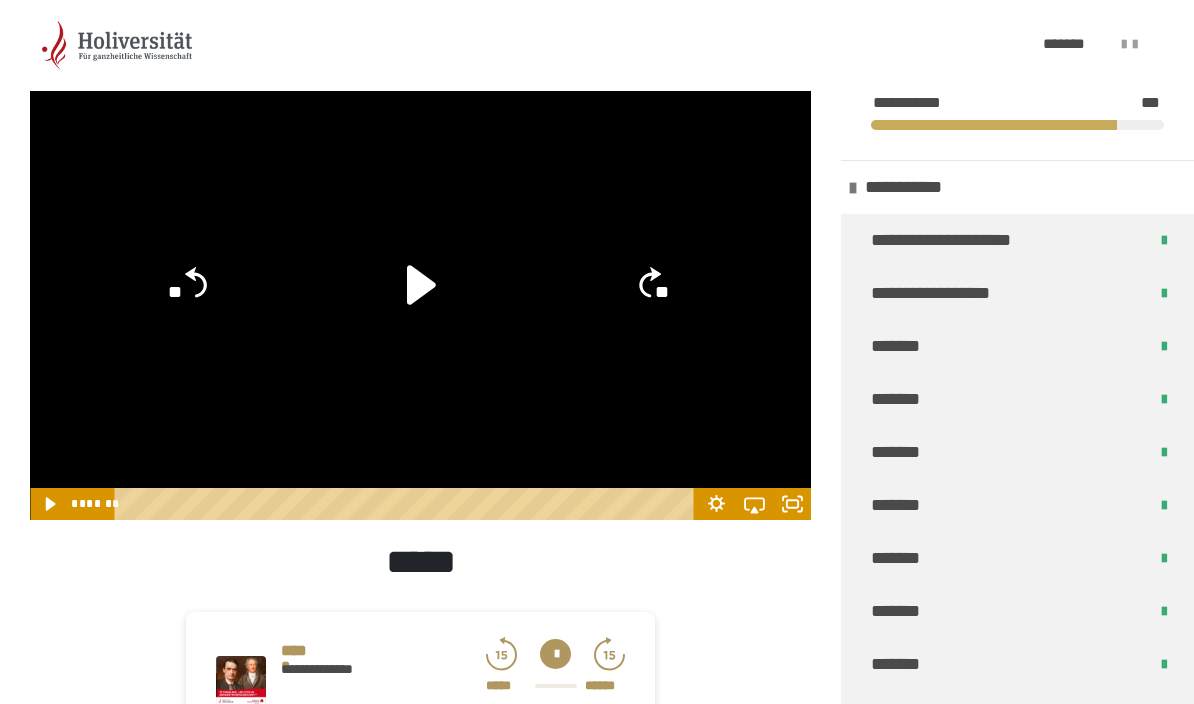 scroll, scrollTop: 321, scrollLeft: 0, axis: vertical 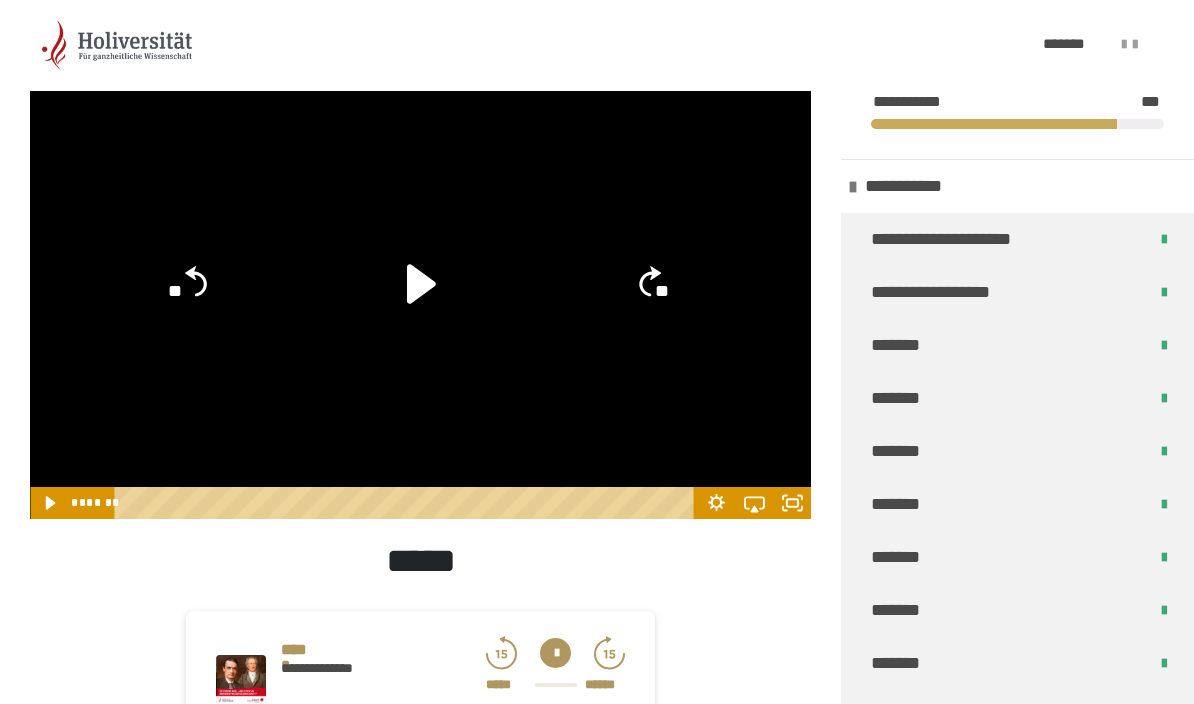 click 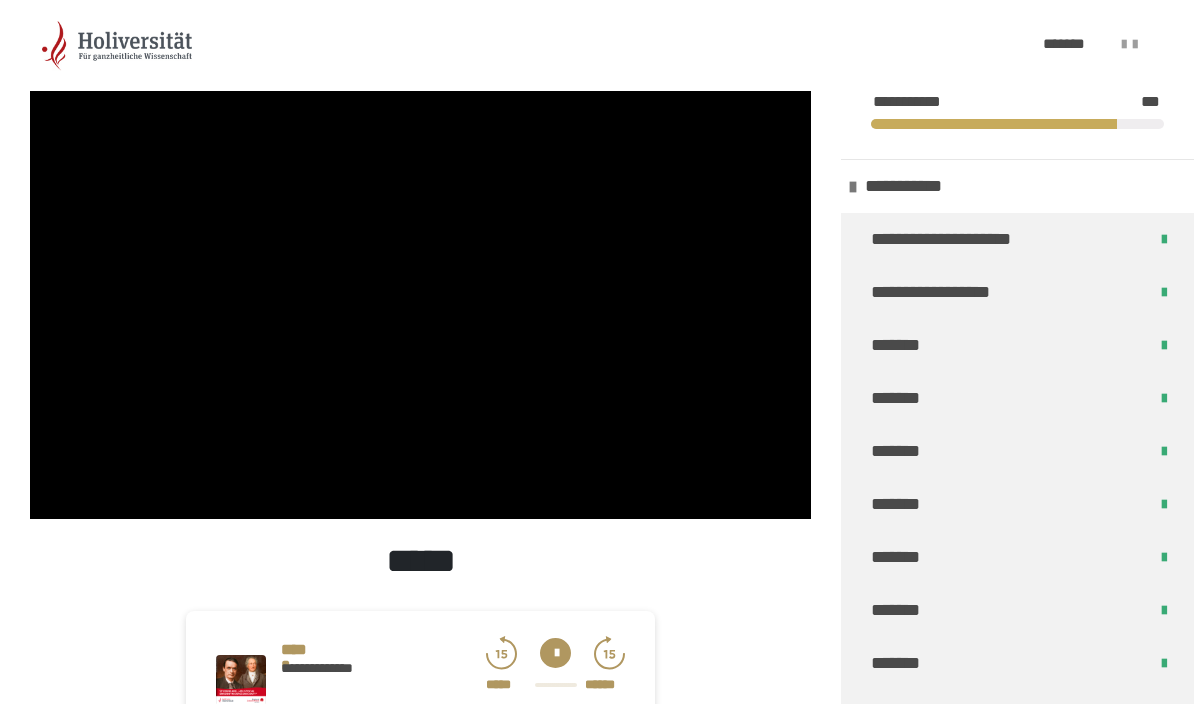 click at bounding box center (420, 299) 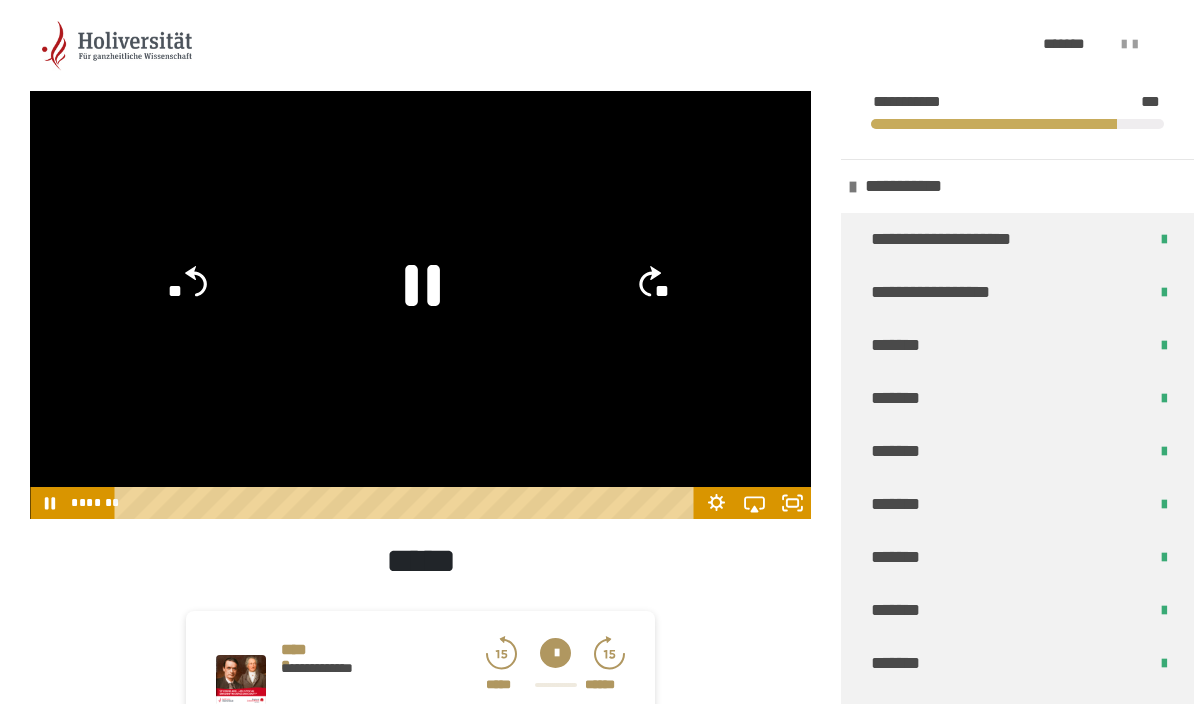 click 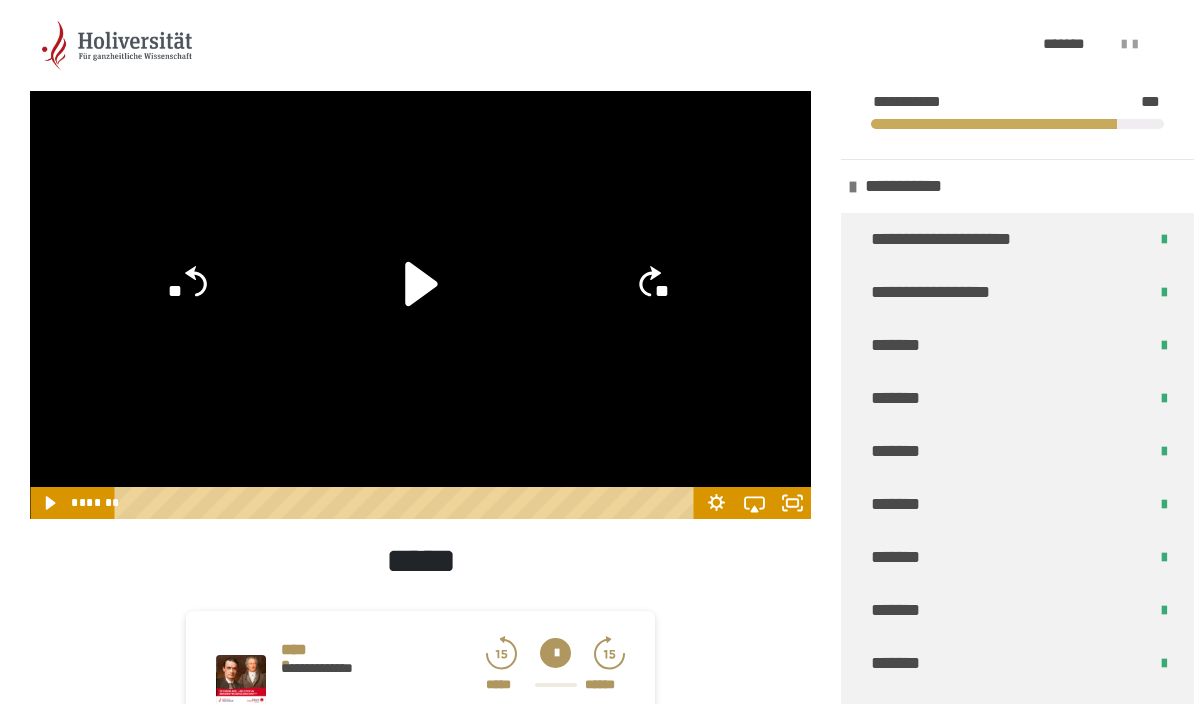 click 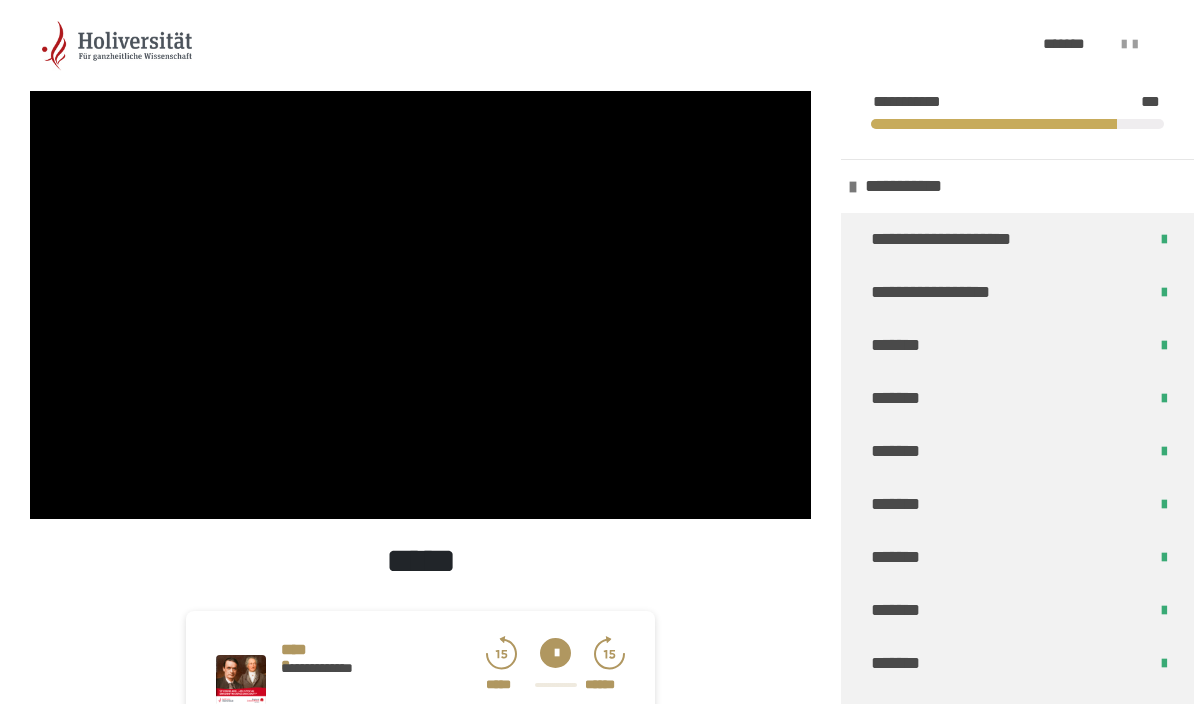 click at bounding box center [420, 299] 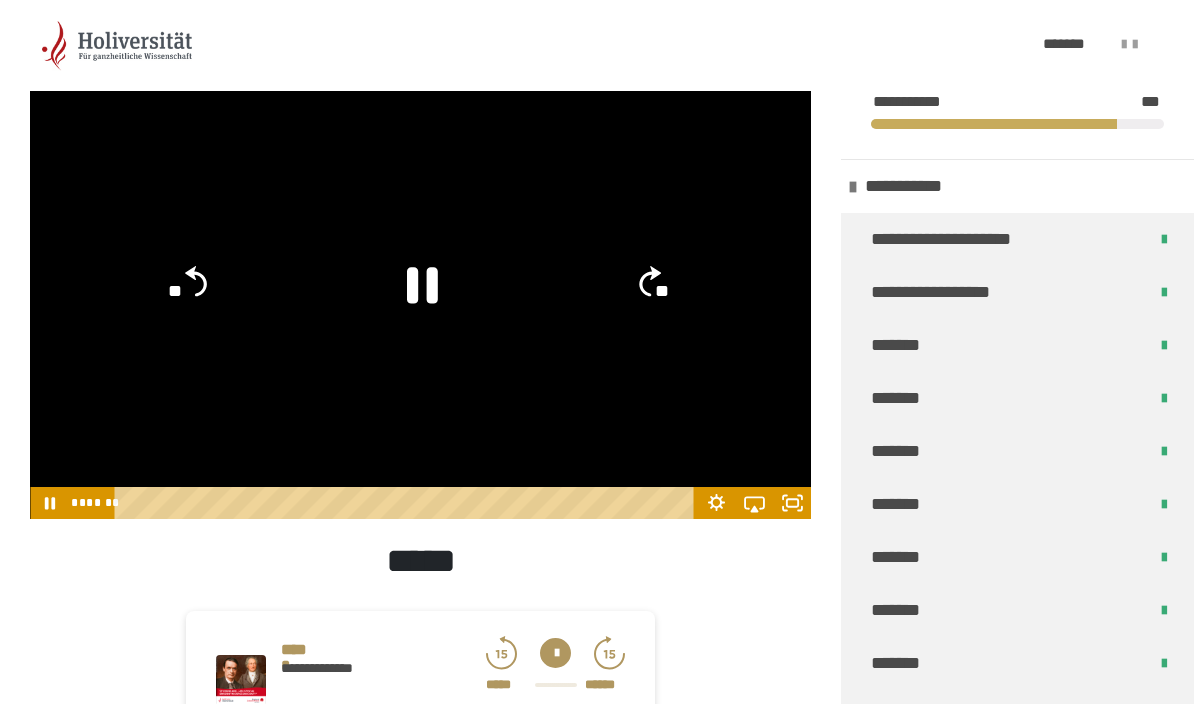 click 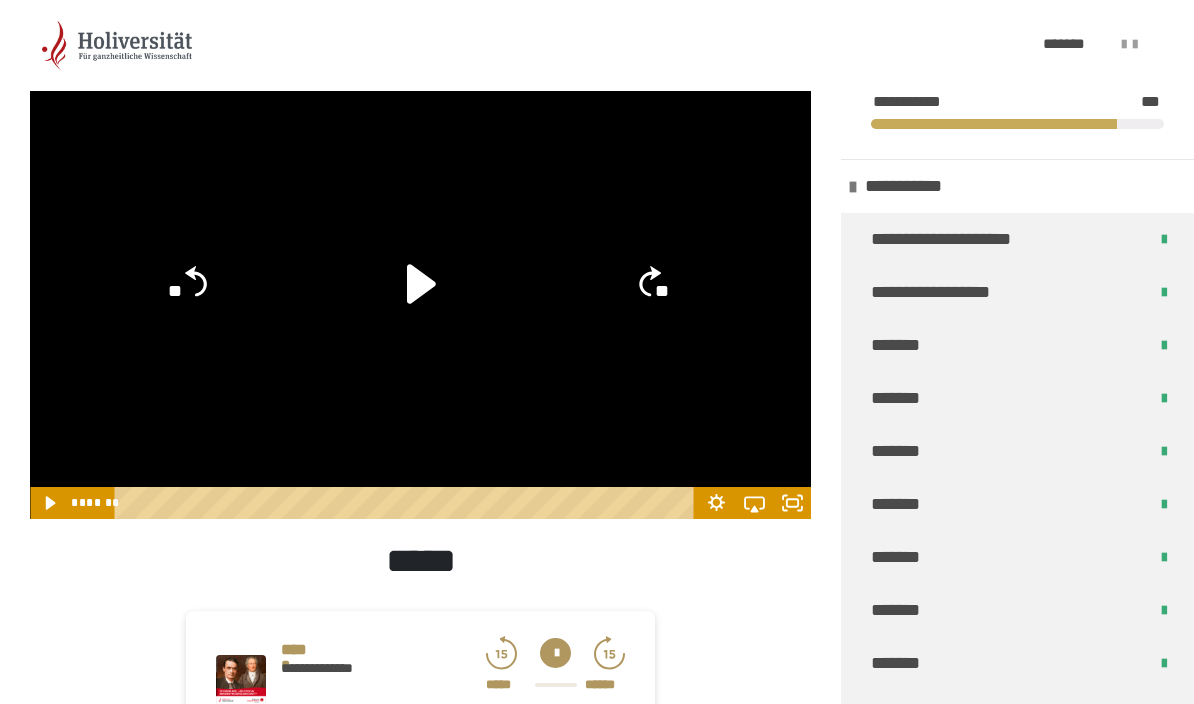 click 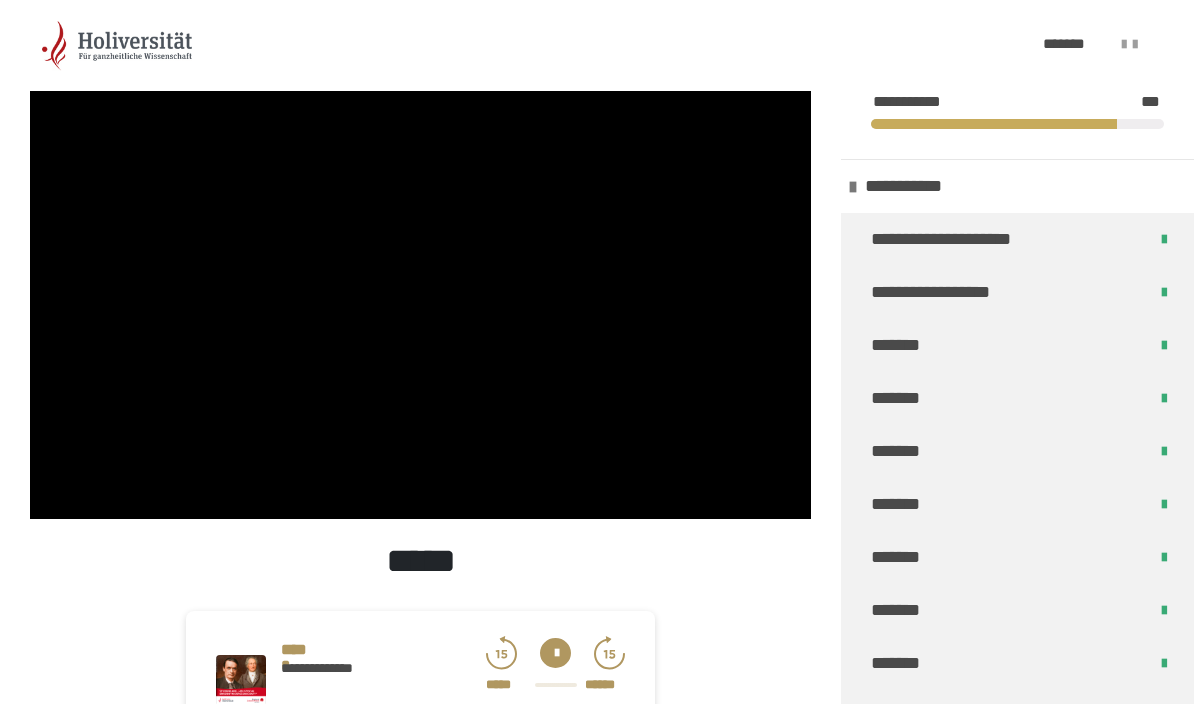 click at bounding box center (420, 299) 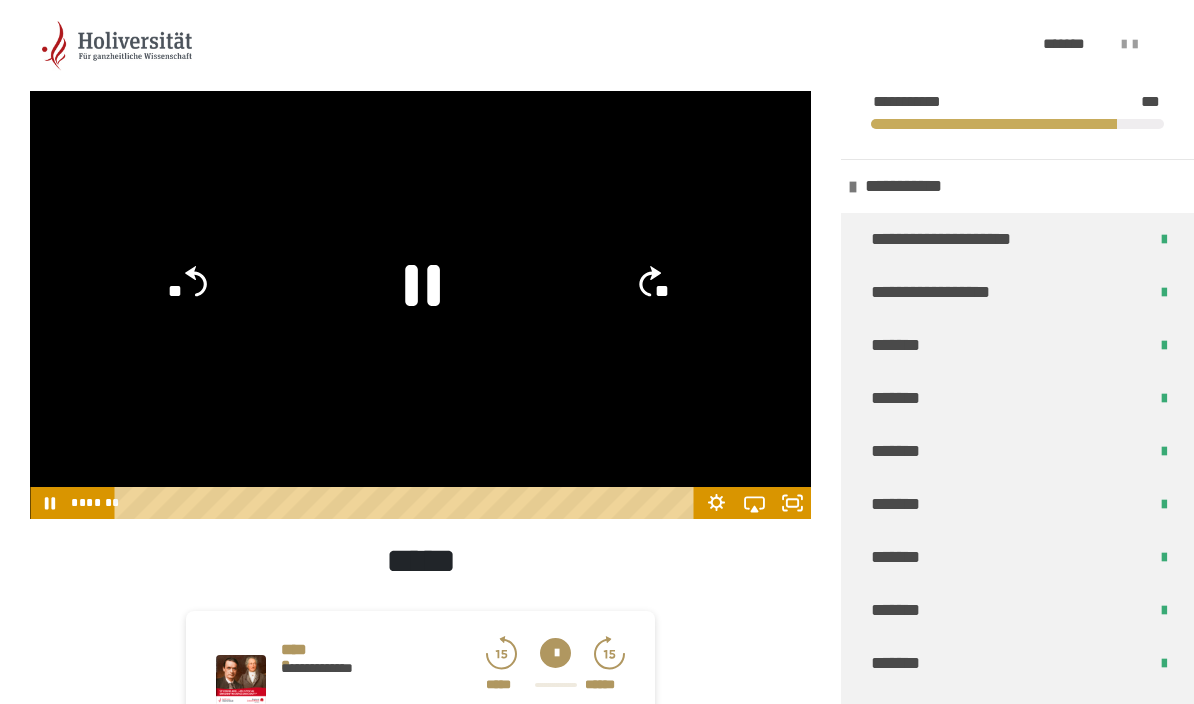 click 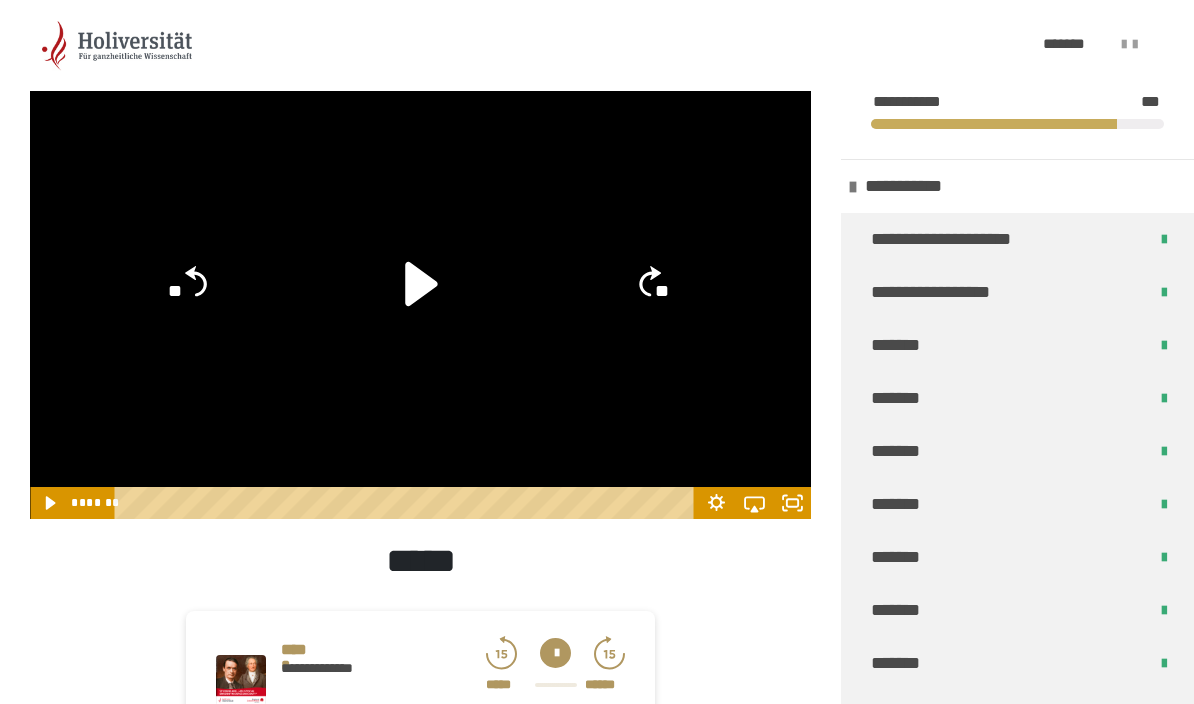click 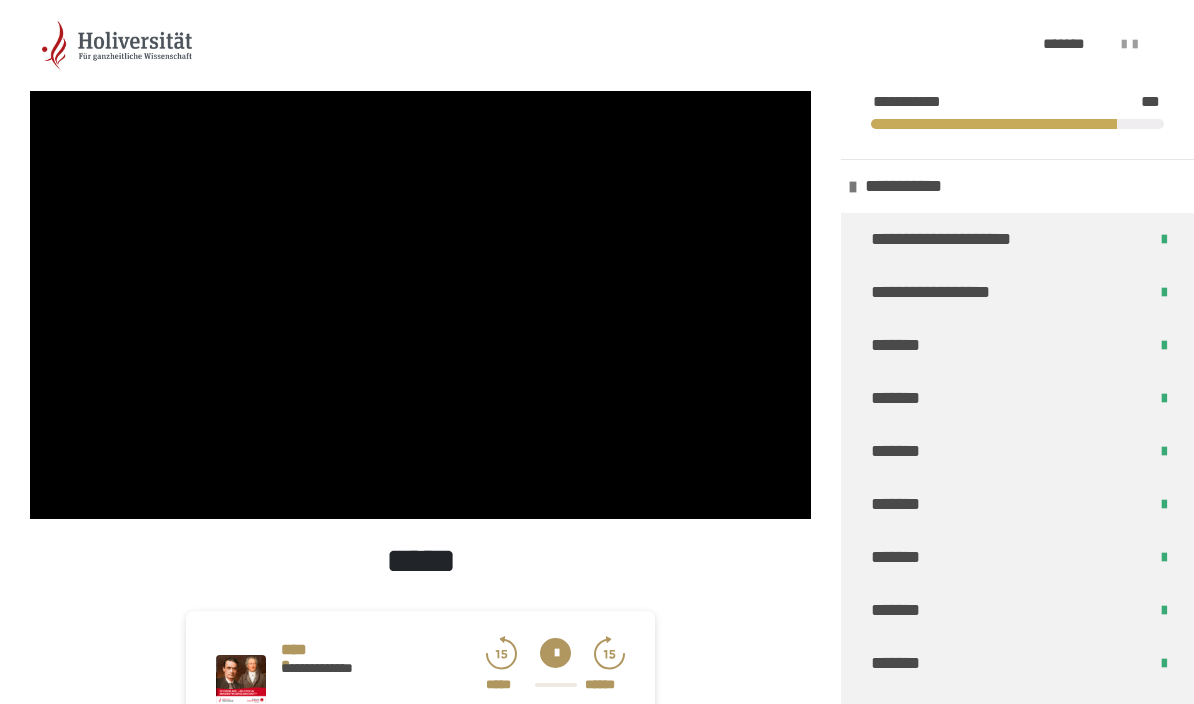 click at bounding box center [420, 299] 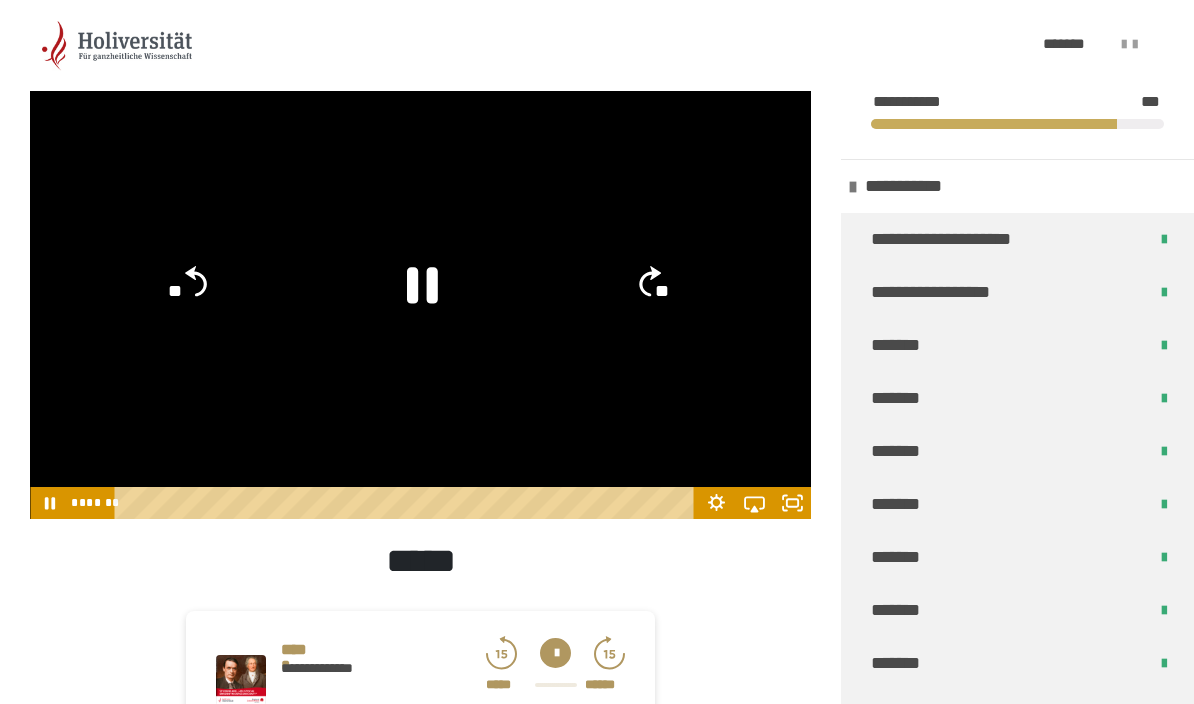click 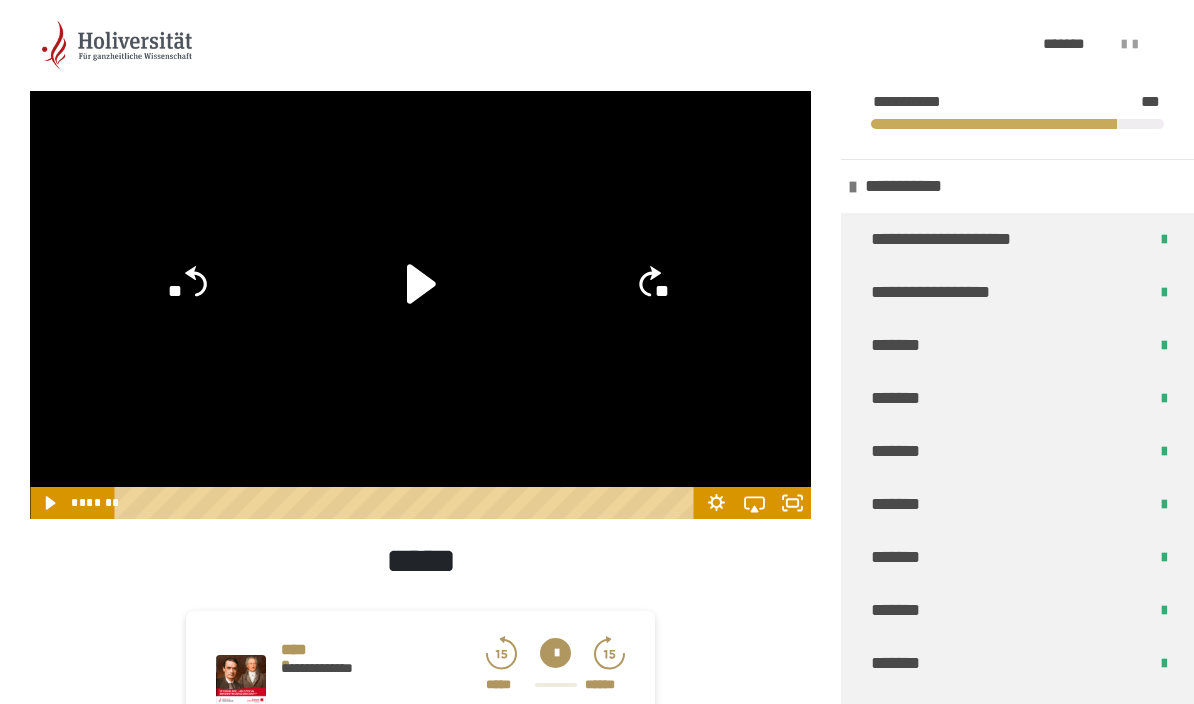 click 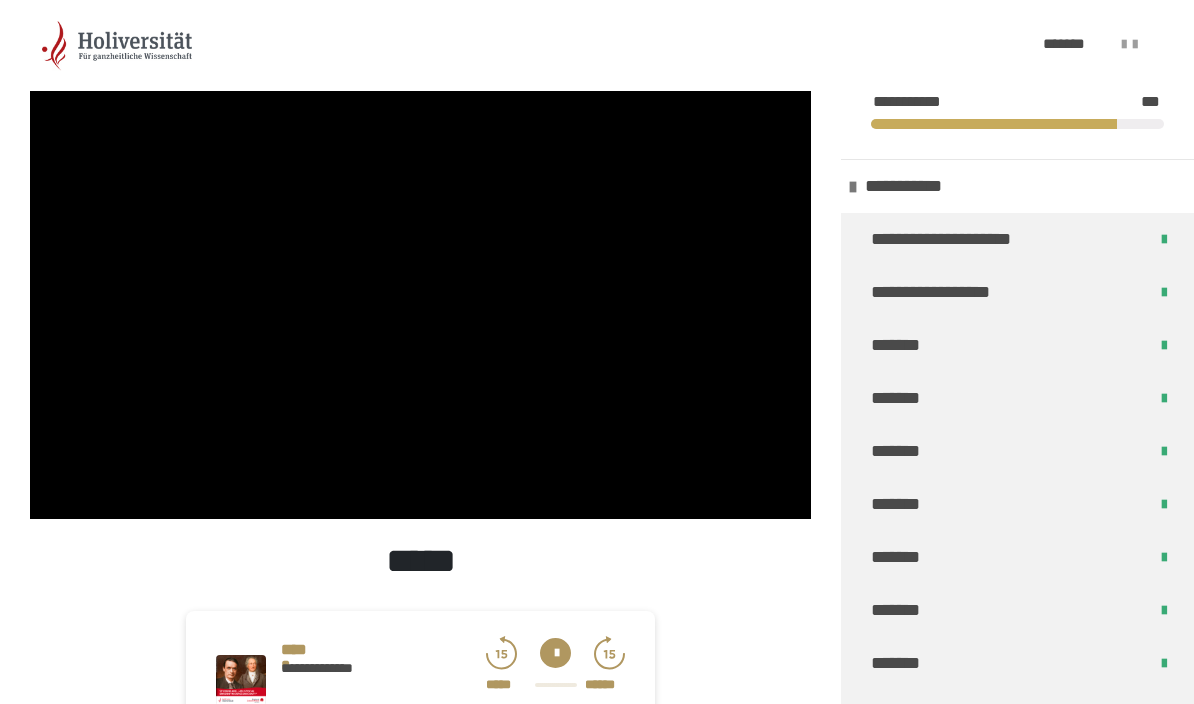 click at bounding box center [420, 299] 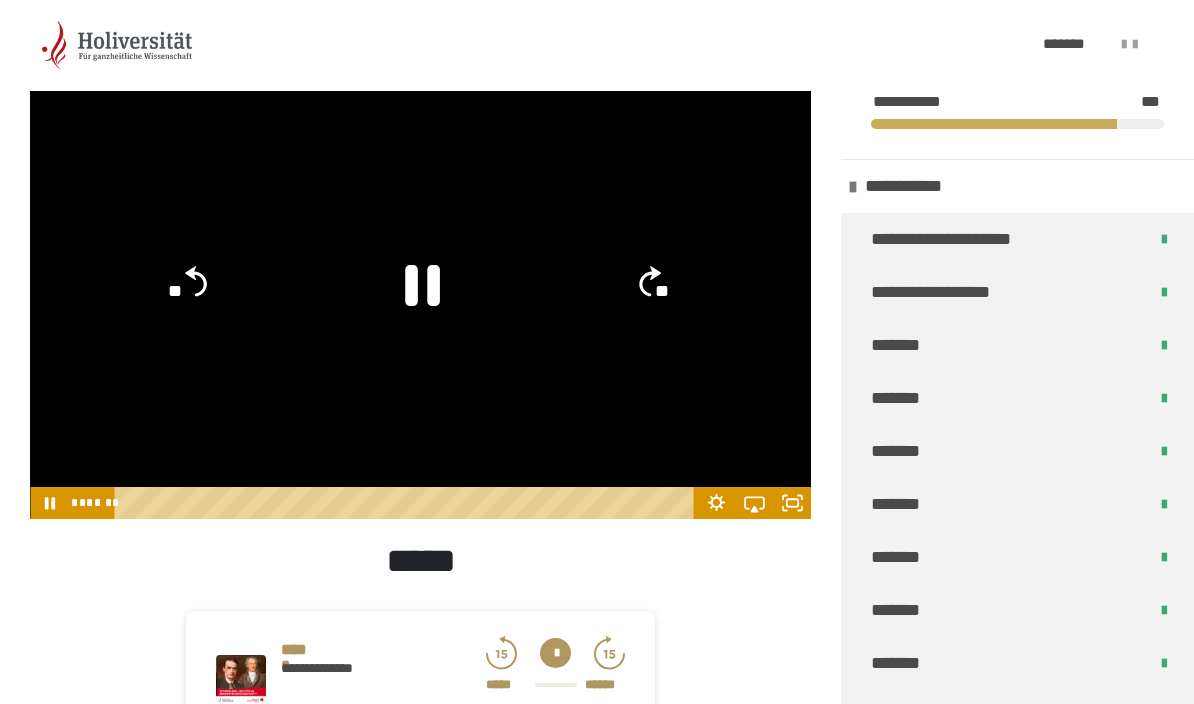 click 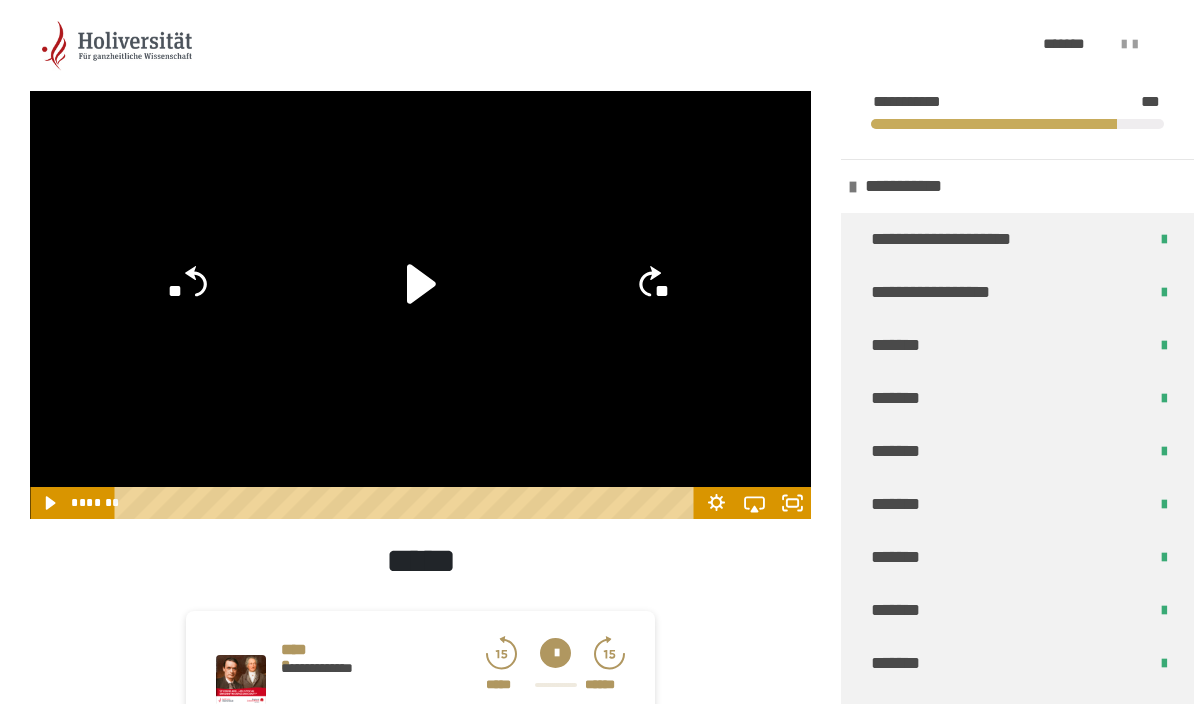 click 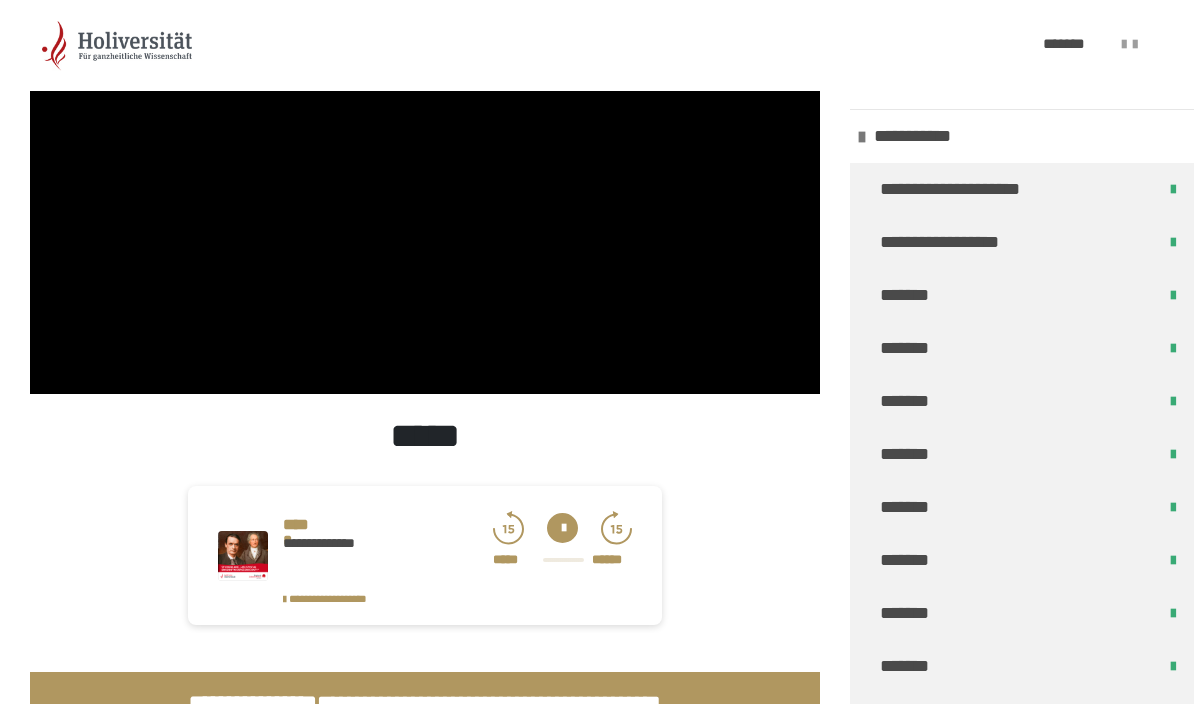 scroll, scrollTop: 499, scrollLeft: 0, axis: vertical 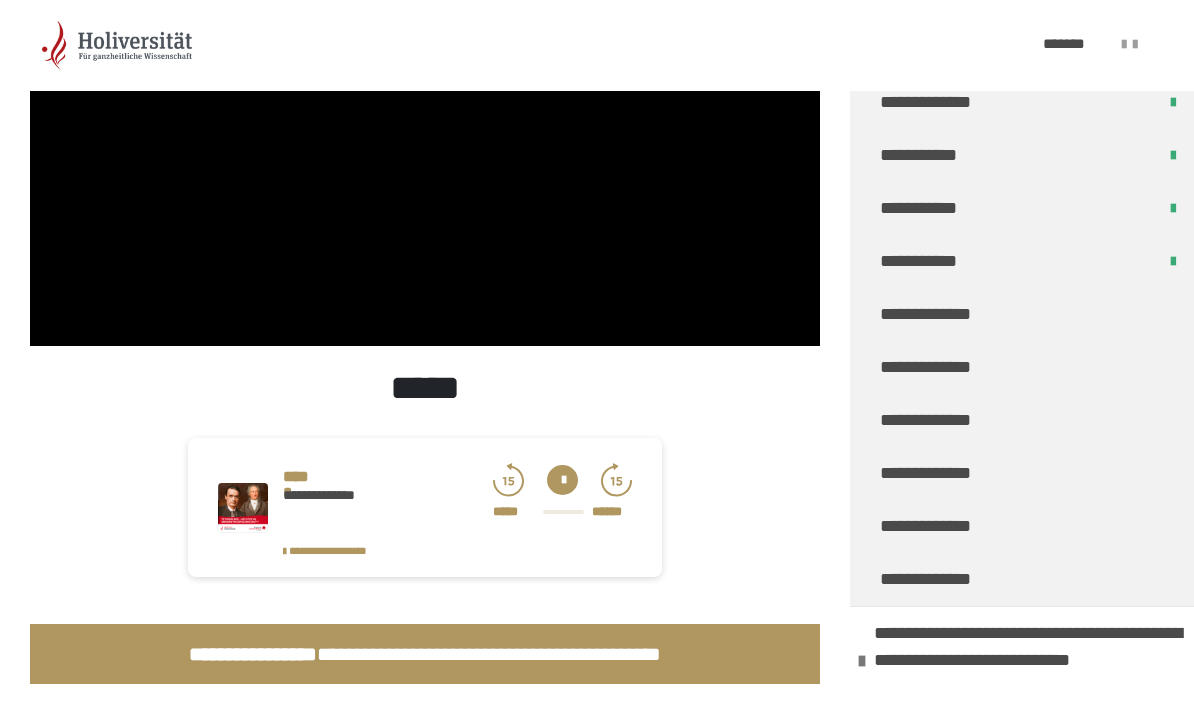 click at bounding box center [425, 124] 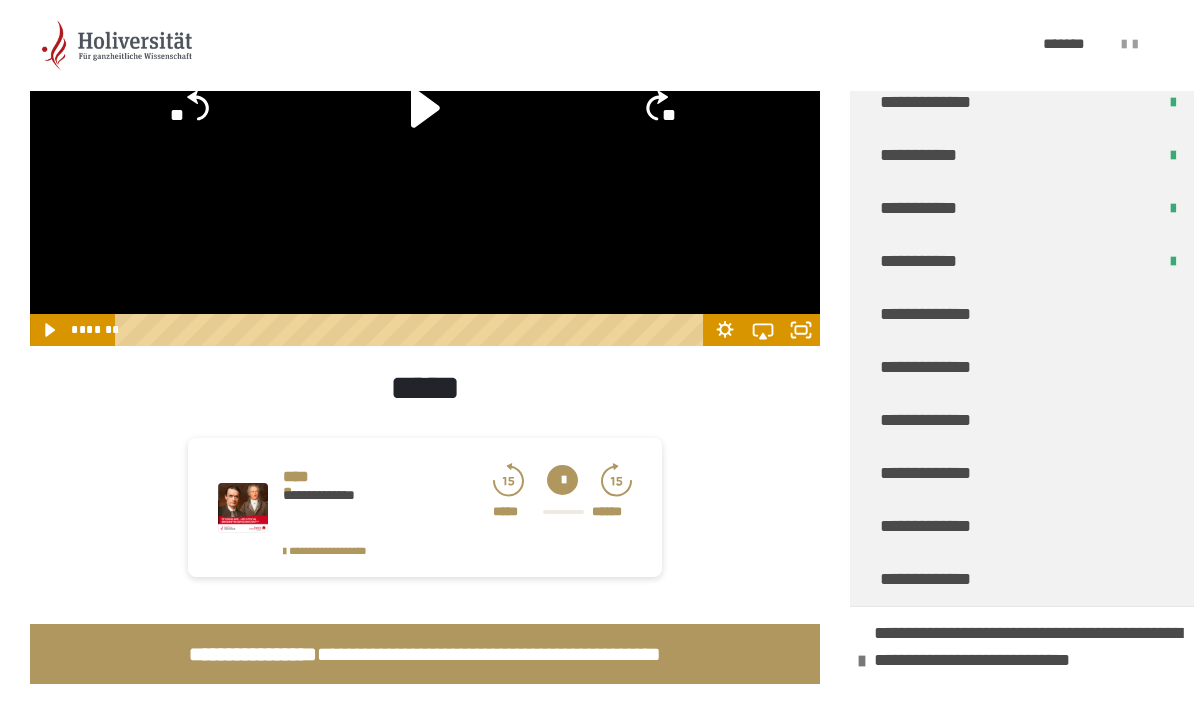 click 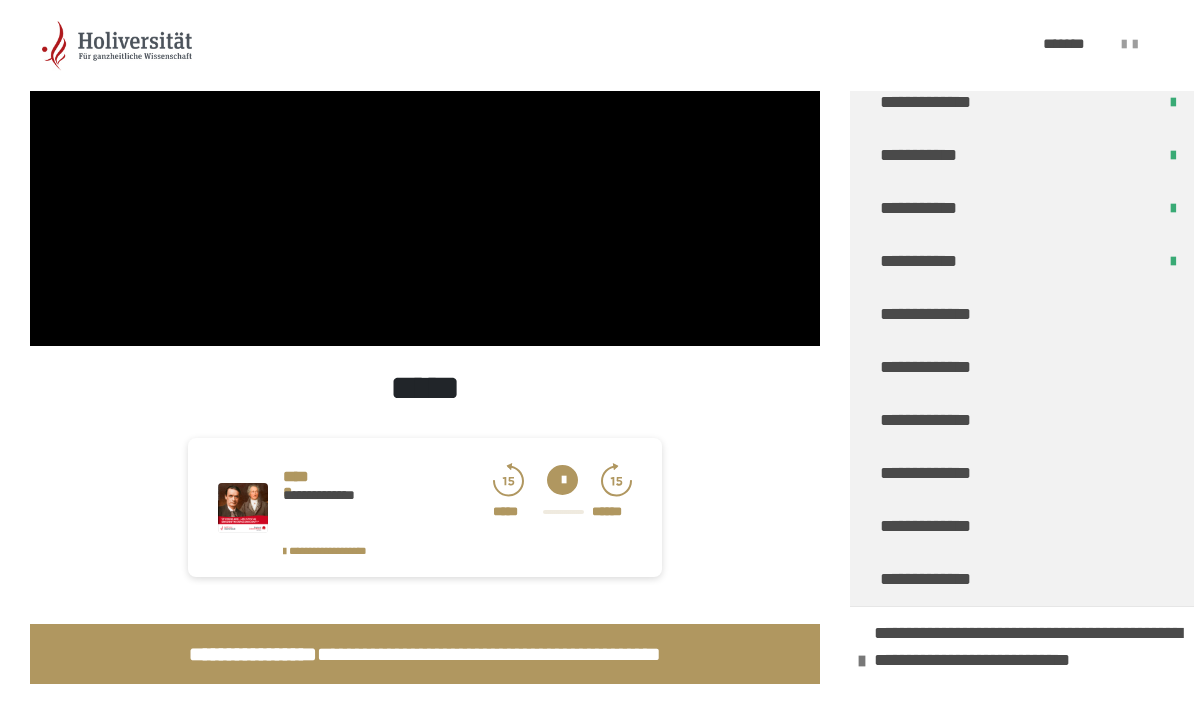 click at bounding box center [425, 124] 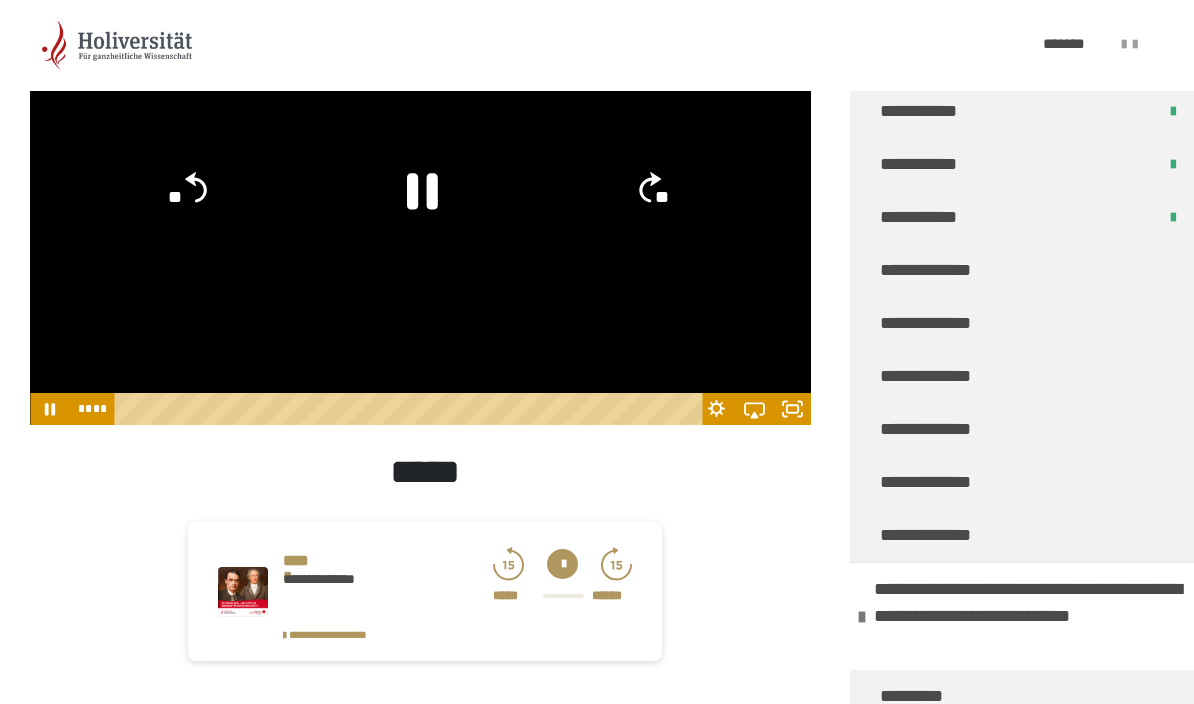 scroll, scrollTop: 303, scrollLeft: 0, axis: vertical 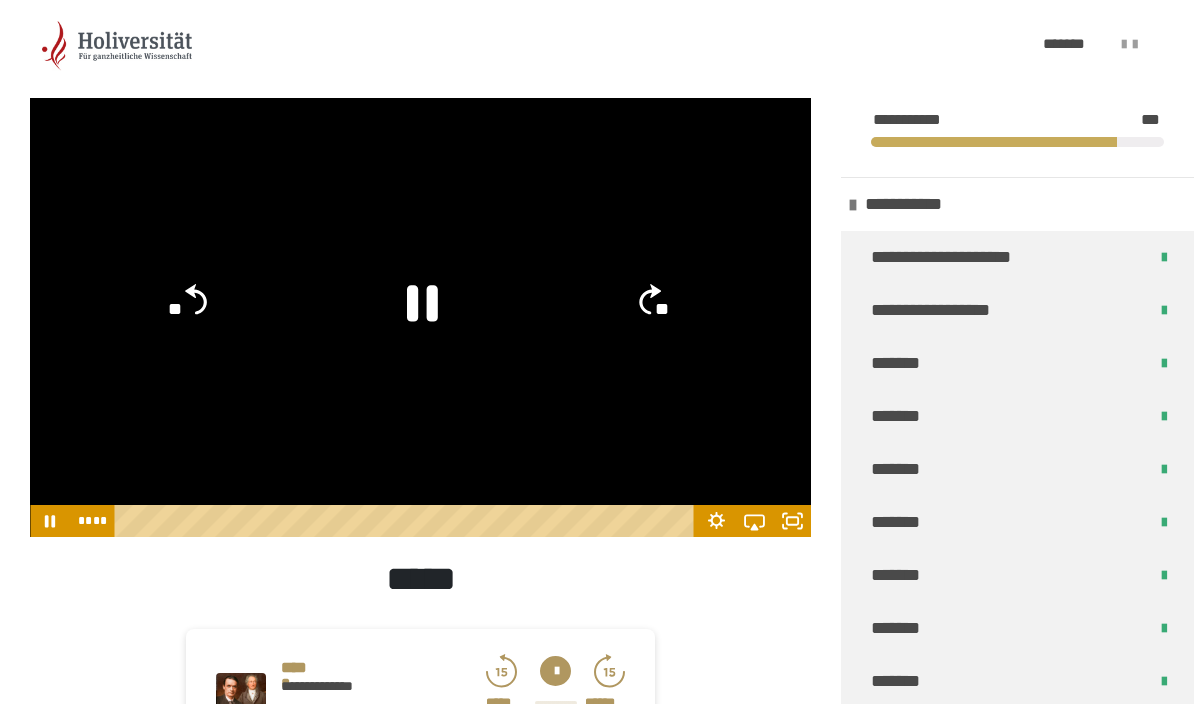 click 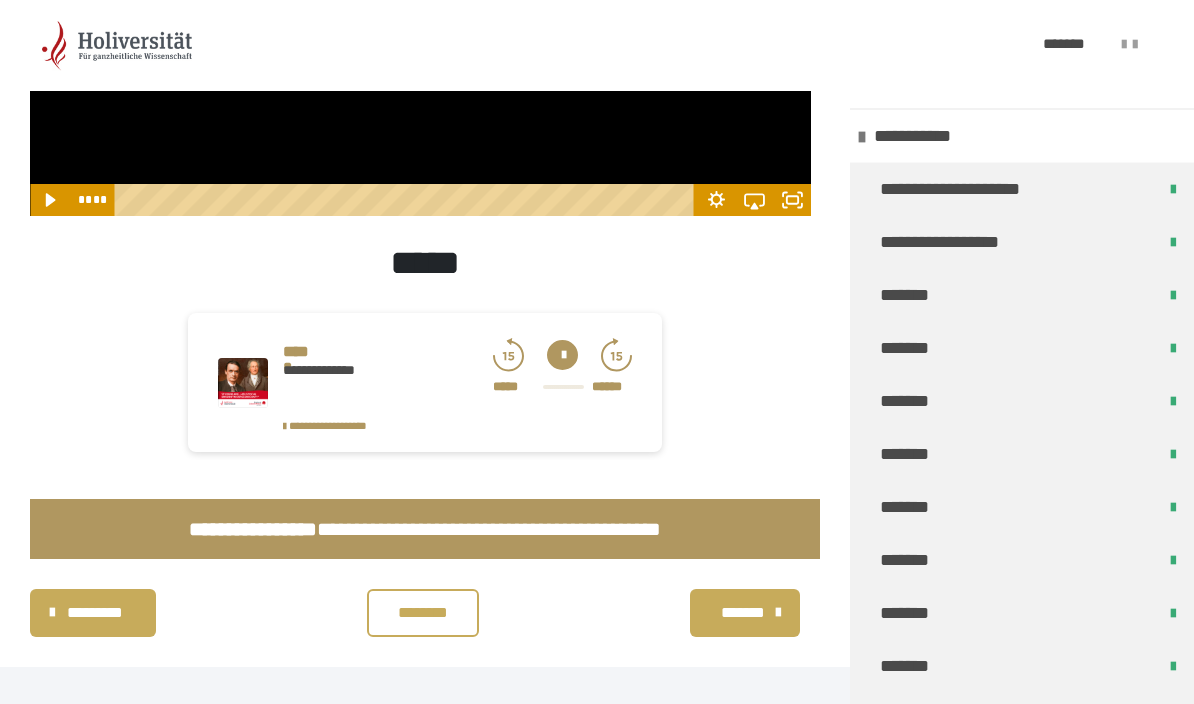 scroll, scrollTop: 499, scrollLeft: 0, axis: vertical 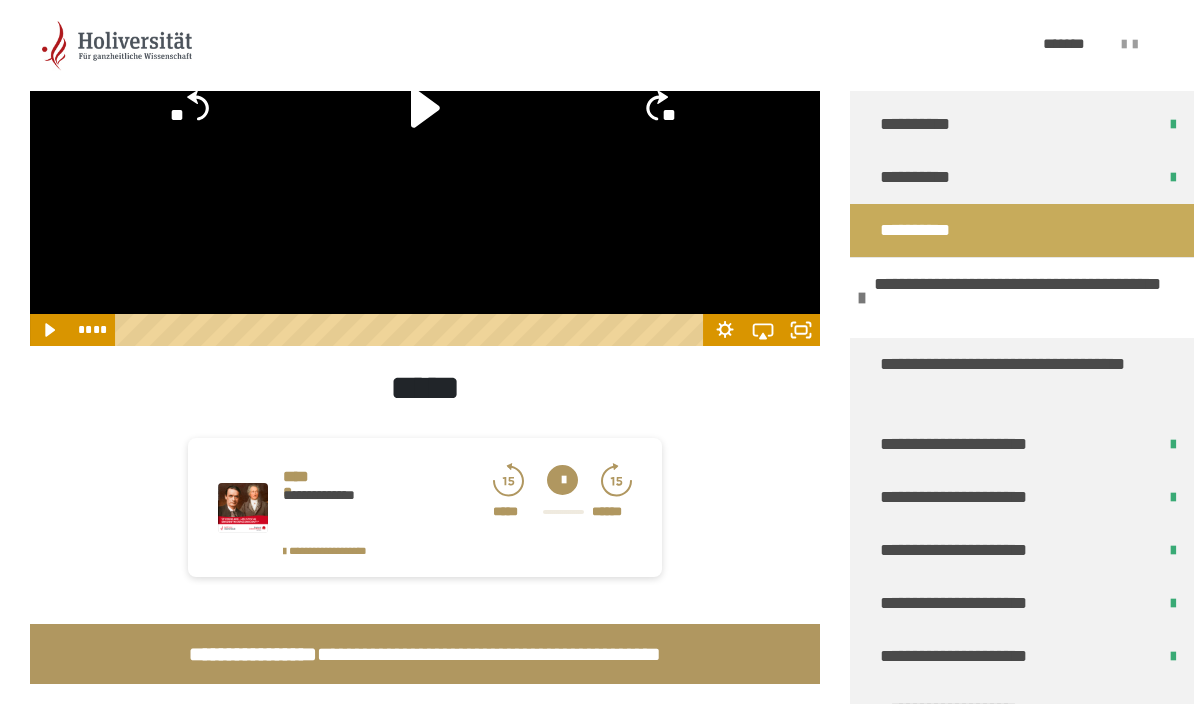 click on "**********" at bounding box center (1026, 230) 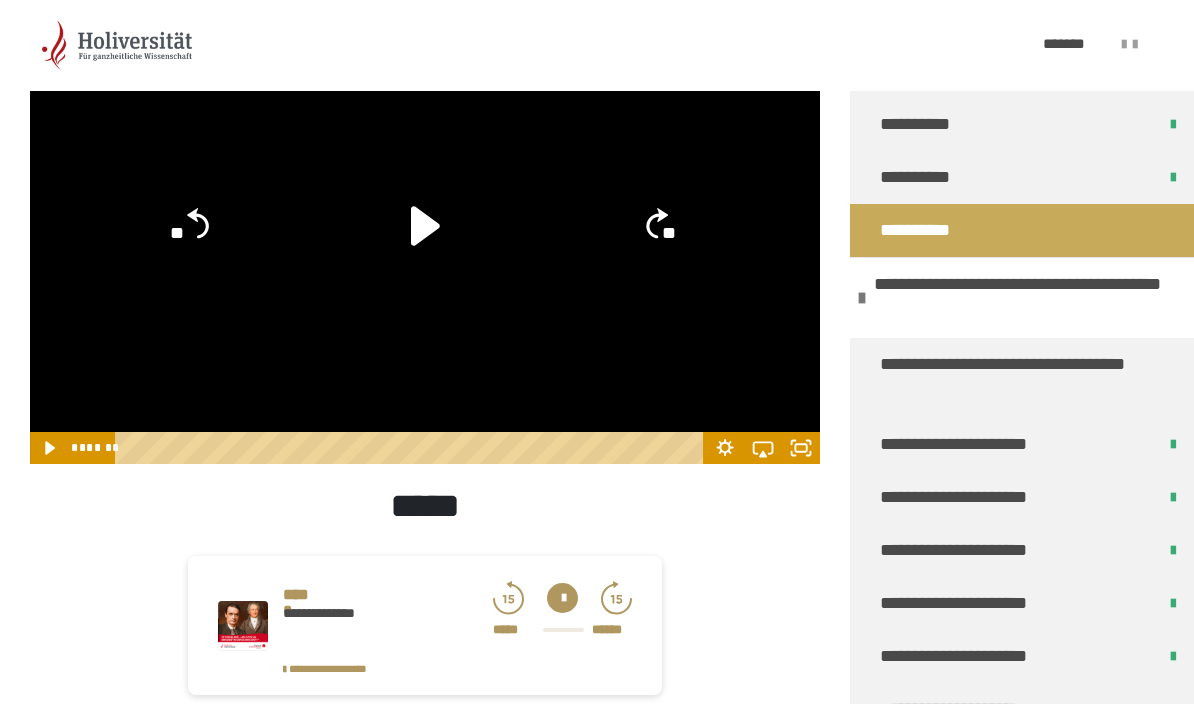 click 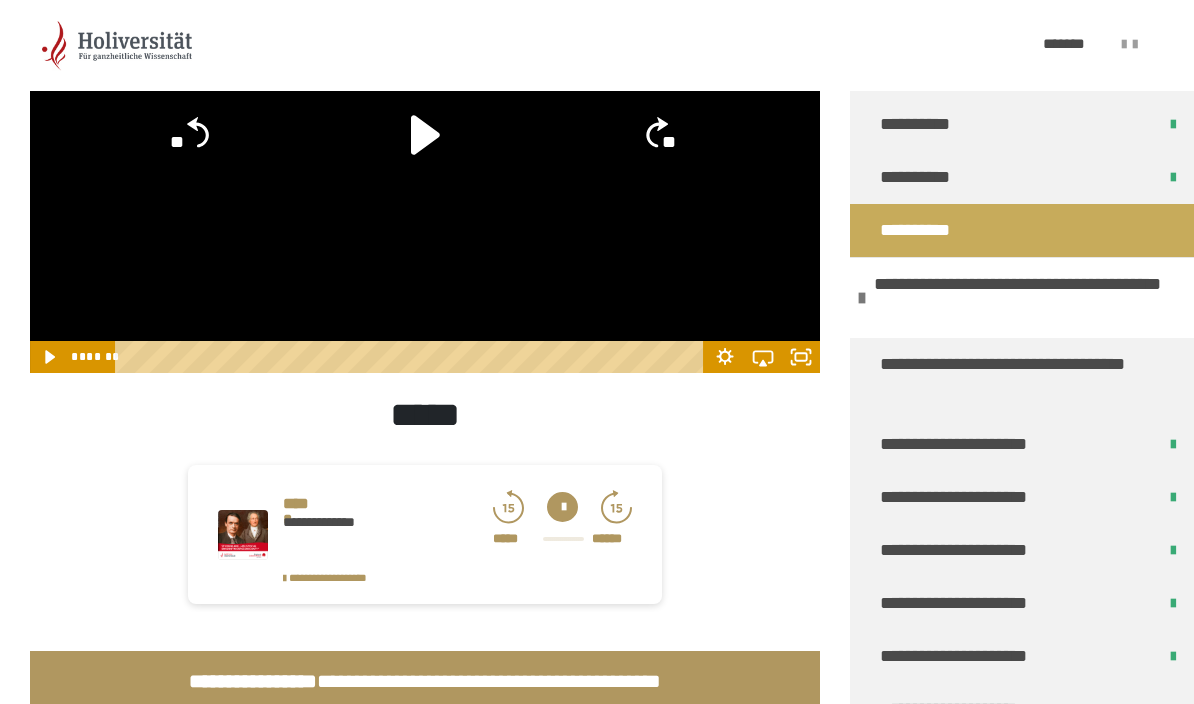 scroll, scrollTop: 499, scrollLeft: 0, axis: vertical 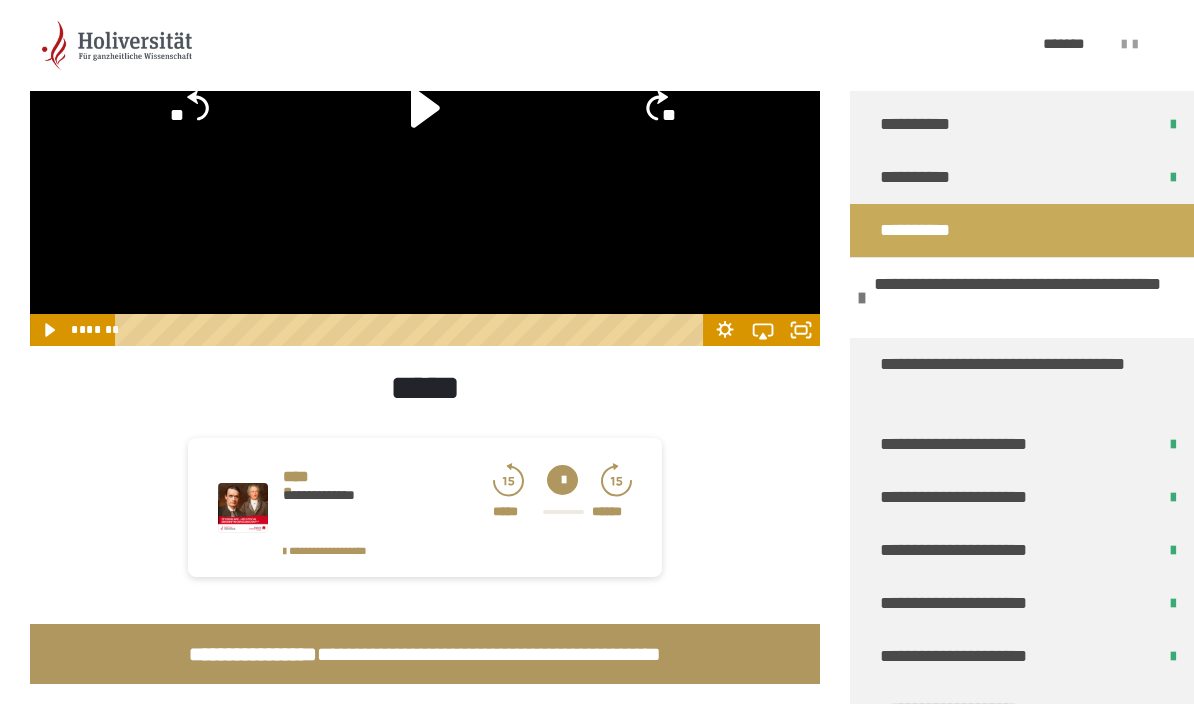 click on "********" at bounding box center (423, 738) 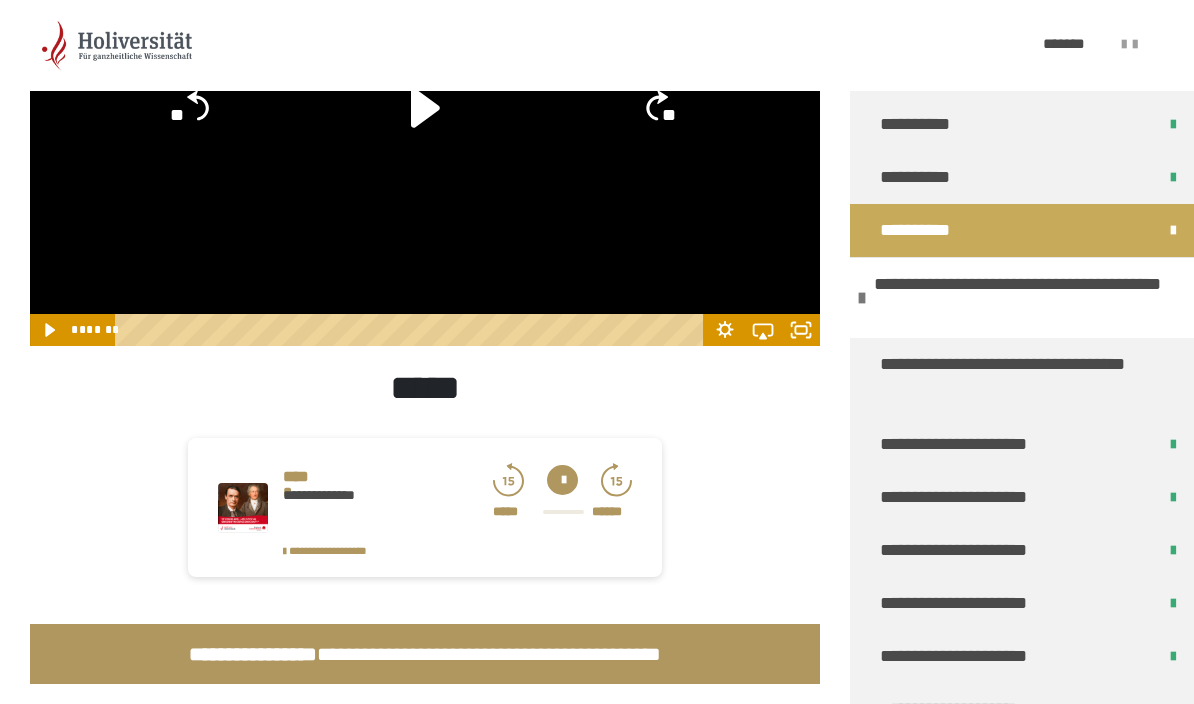 click on "********* ******** *******" at bounding box center [425, 738] 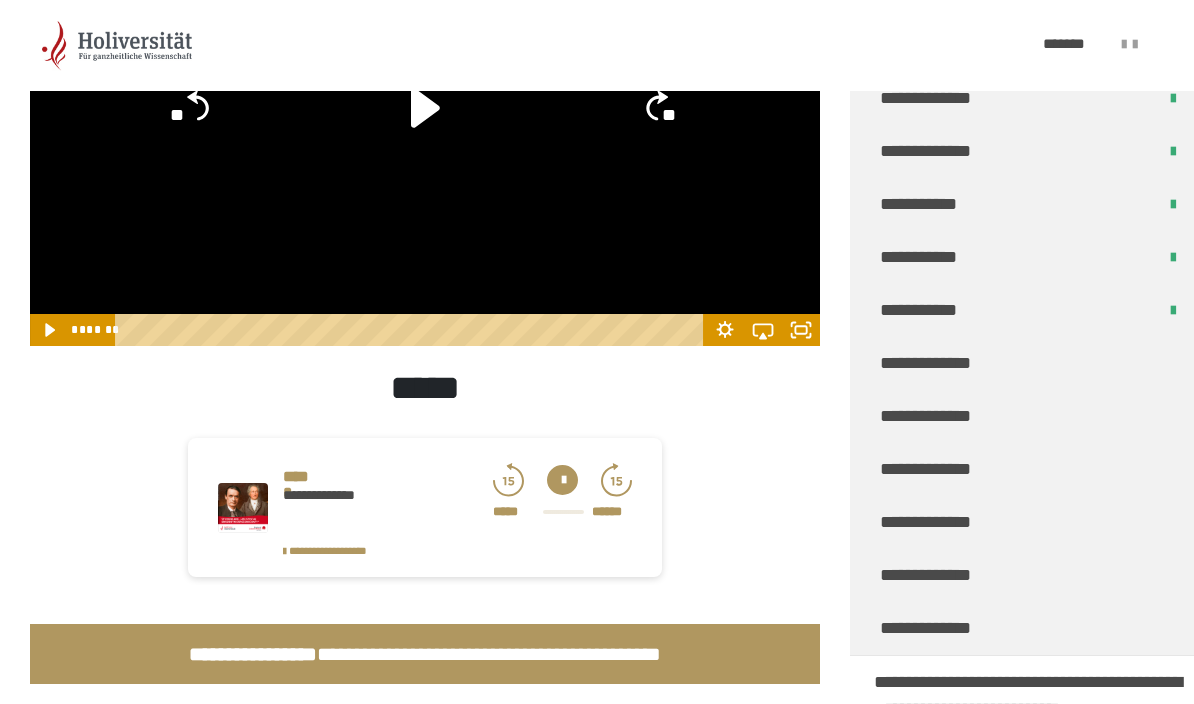 scroll, scrollTop: 4920, scrollLeft: 0, axis: vertical 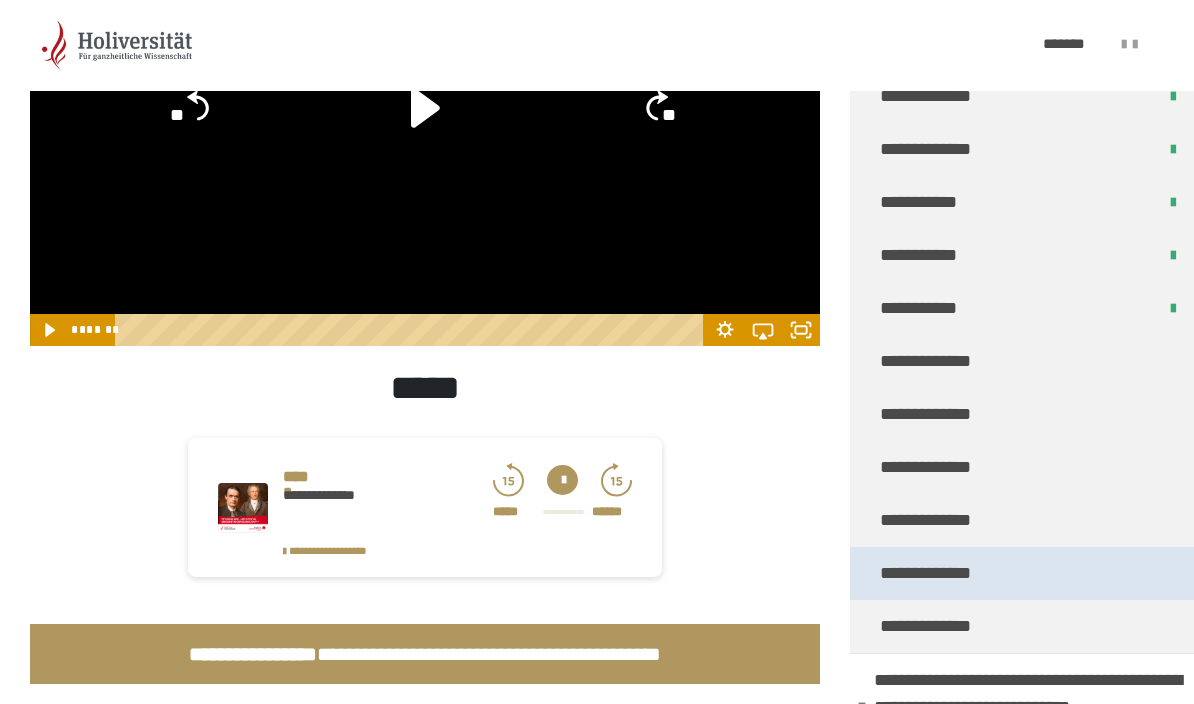 click on "**********" at bounding box center (1026, 573) 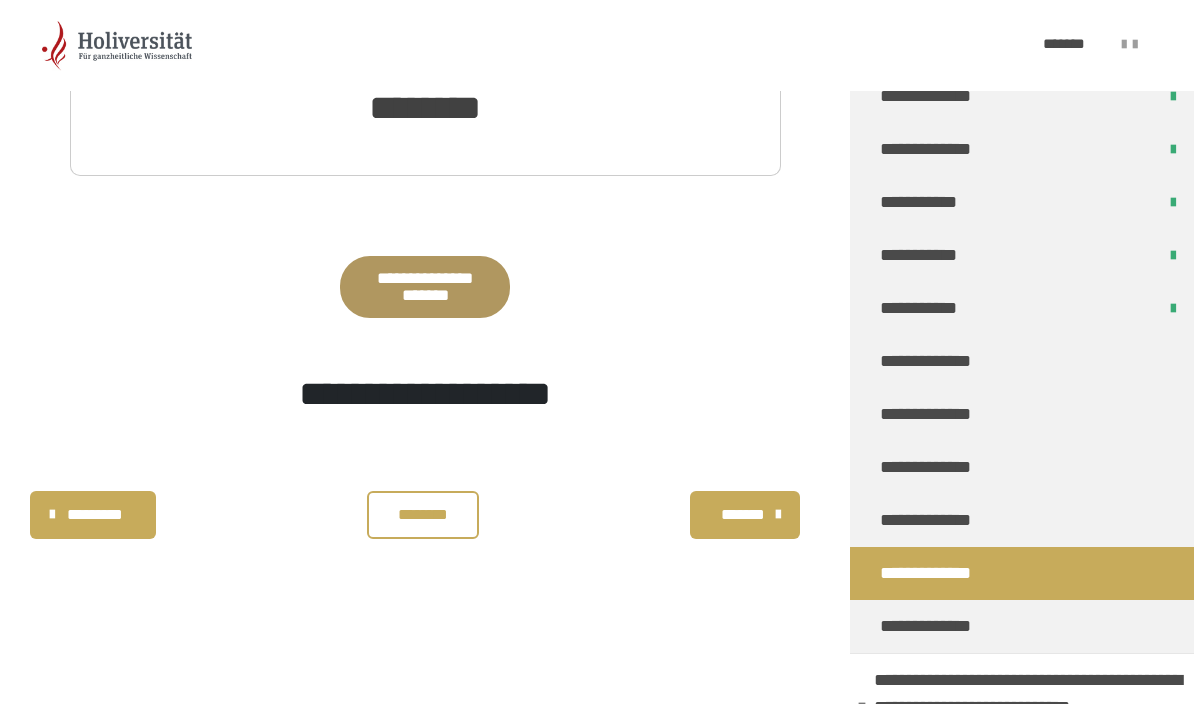 click on "********" at bounding box center (423, 515) 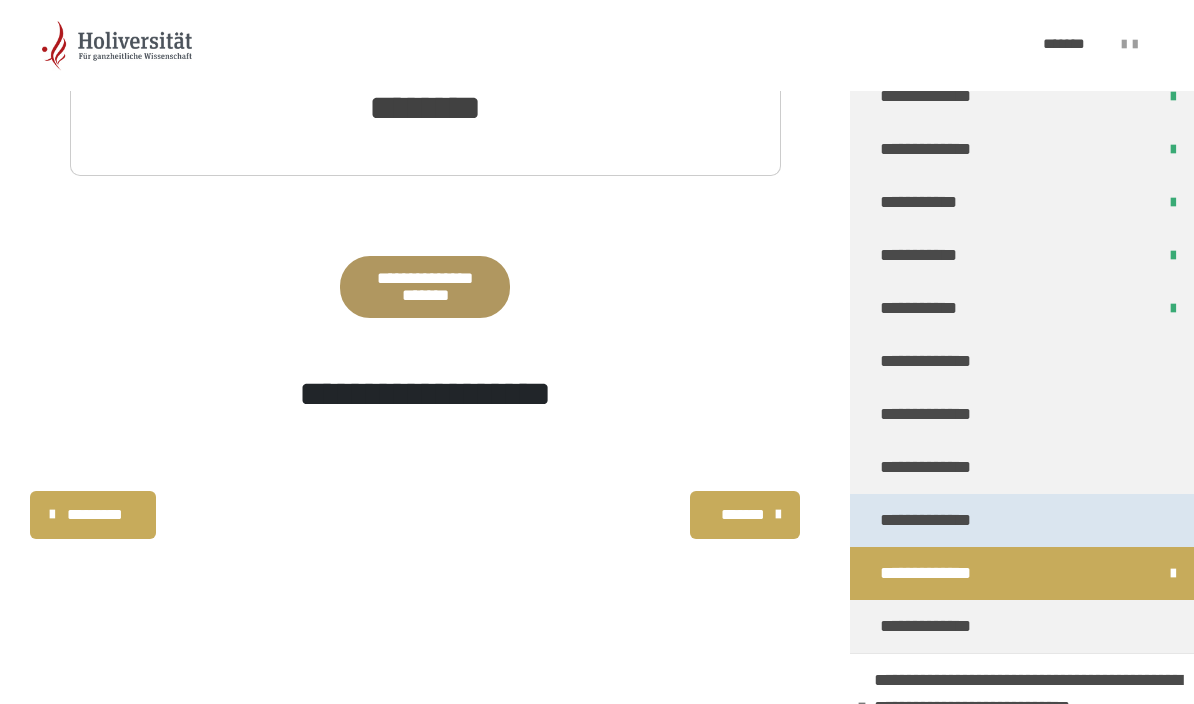 click on "**********" at bounding box center [1026, 520] 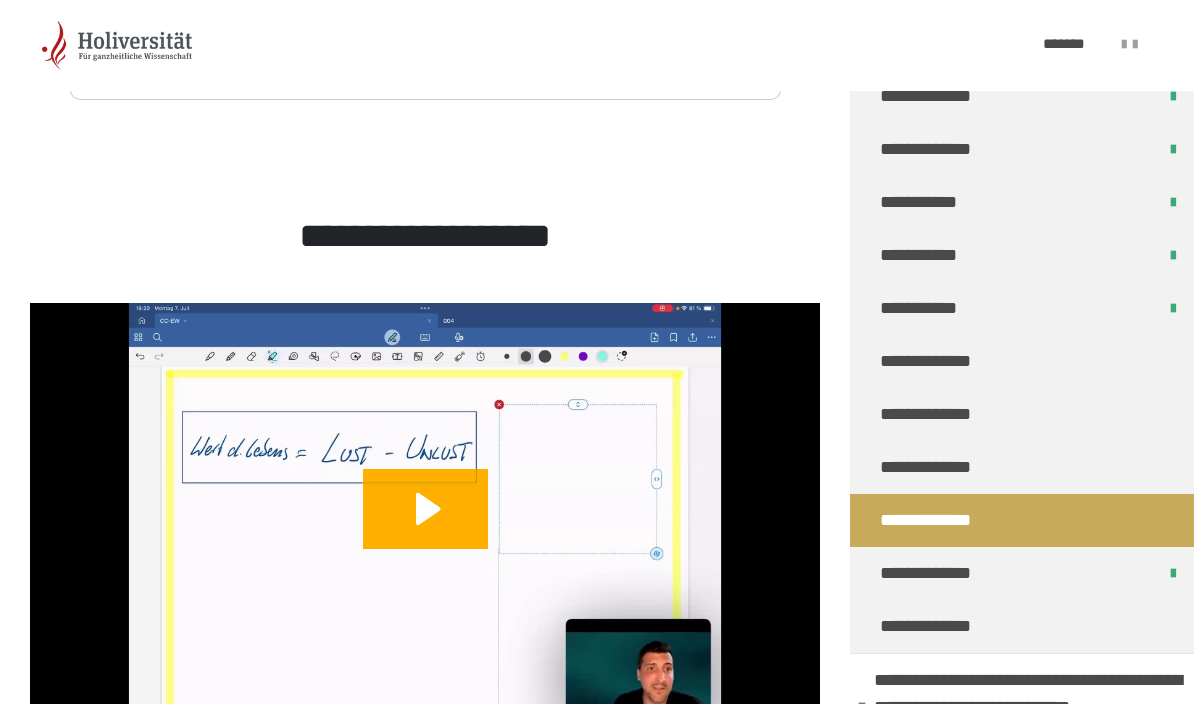scroll, scrollTop: 520, scrollLeft: 0, axis: vertical 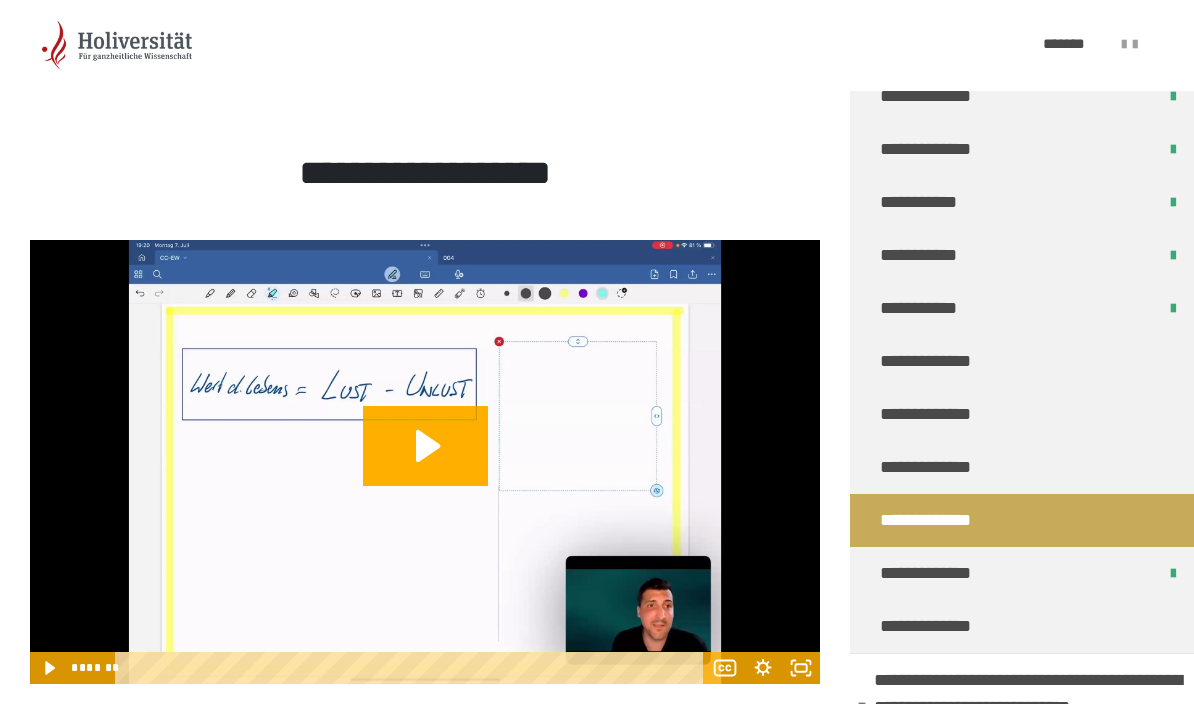 click on "********" at bounding box center [423, 738] 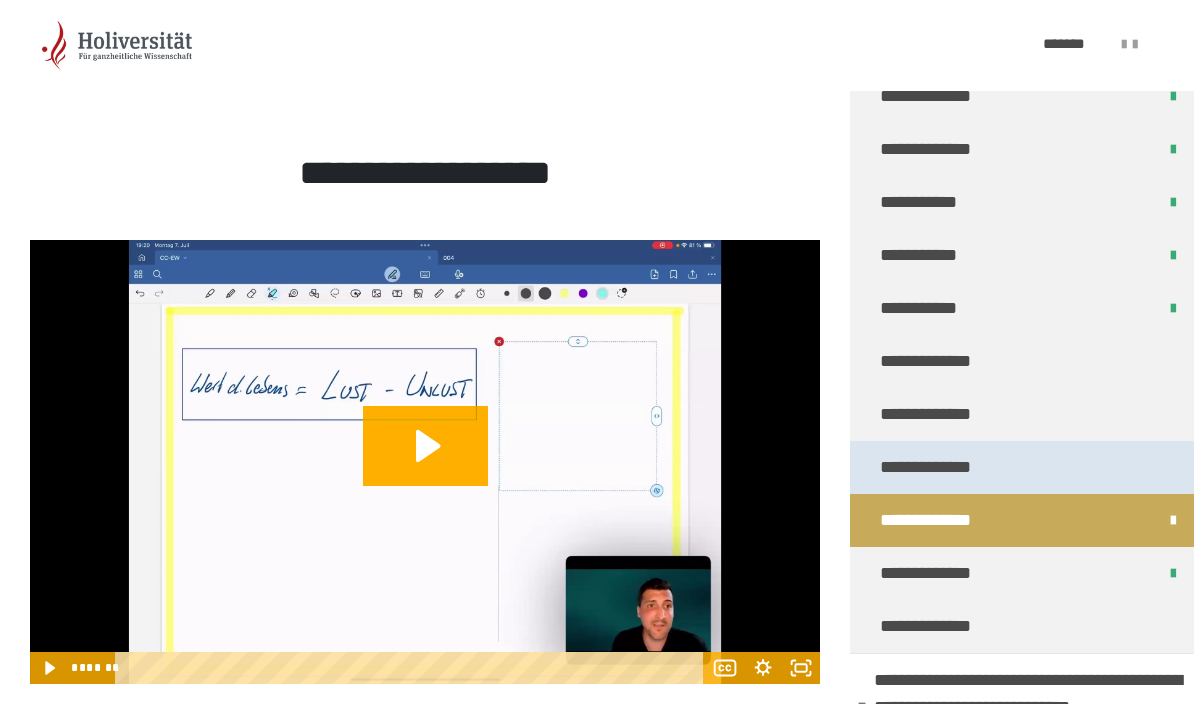 click on "**********" at bounding box center (935, 467) 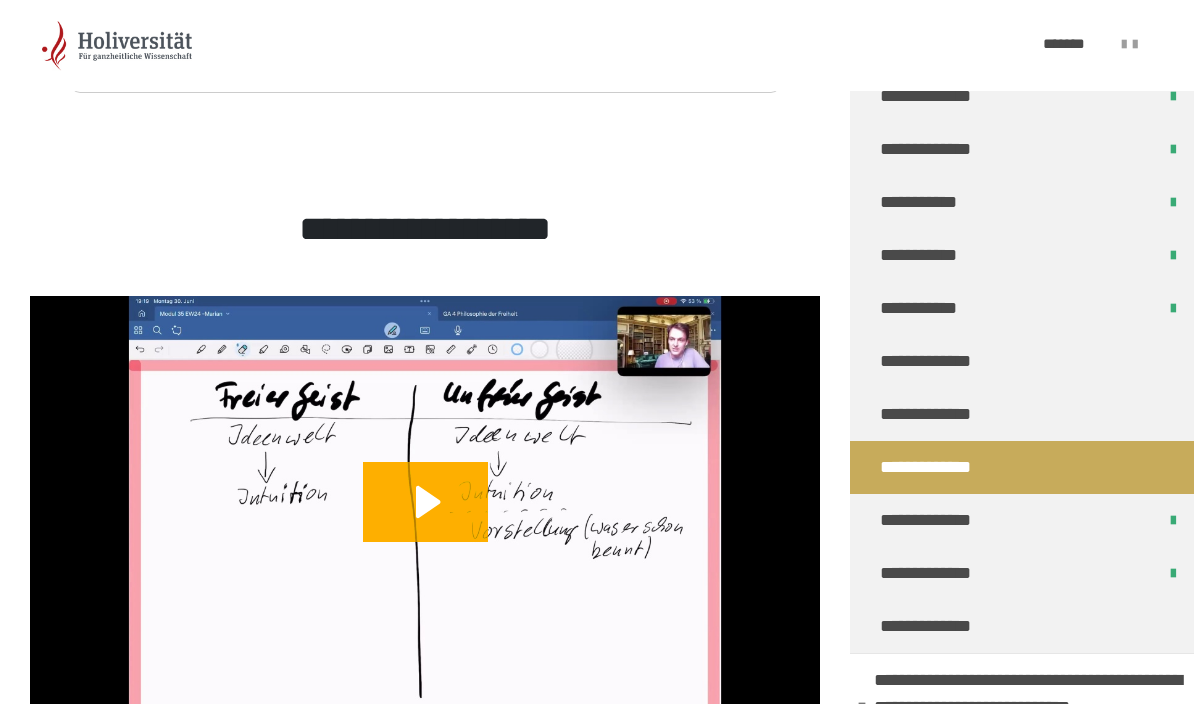 scroll, scrollTop: 520, scrollLeft: 0, axis: vertical 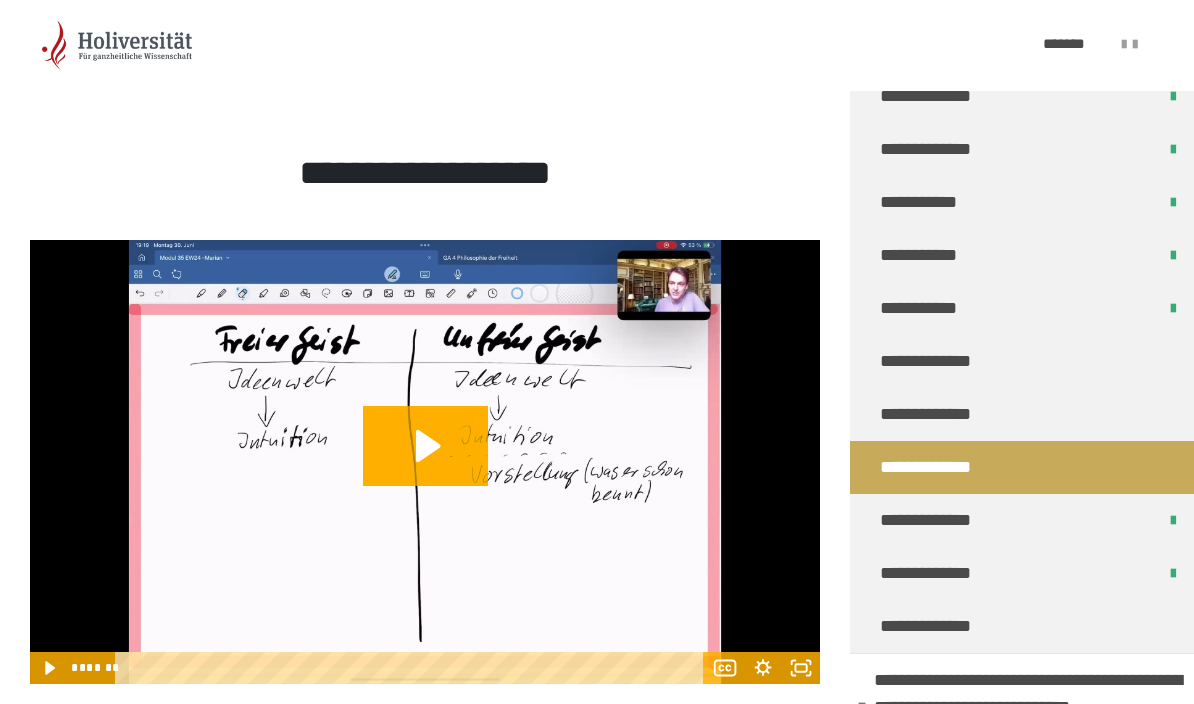 click on "********" at bounding box center (423, 738) 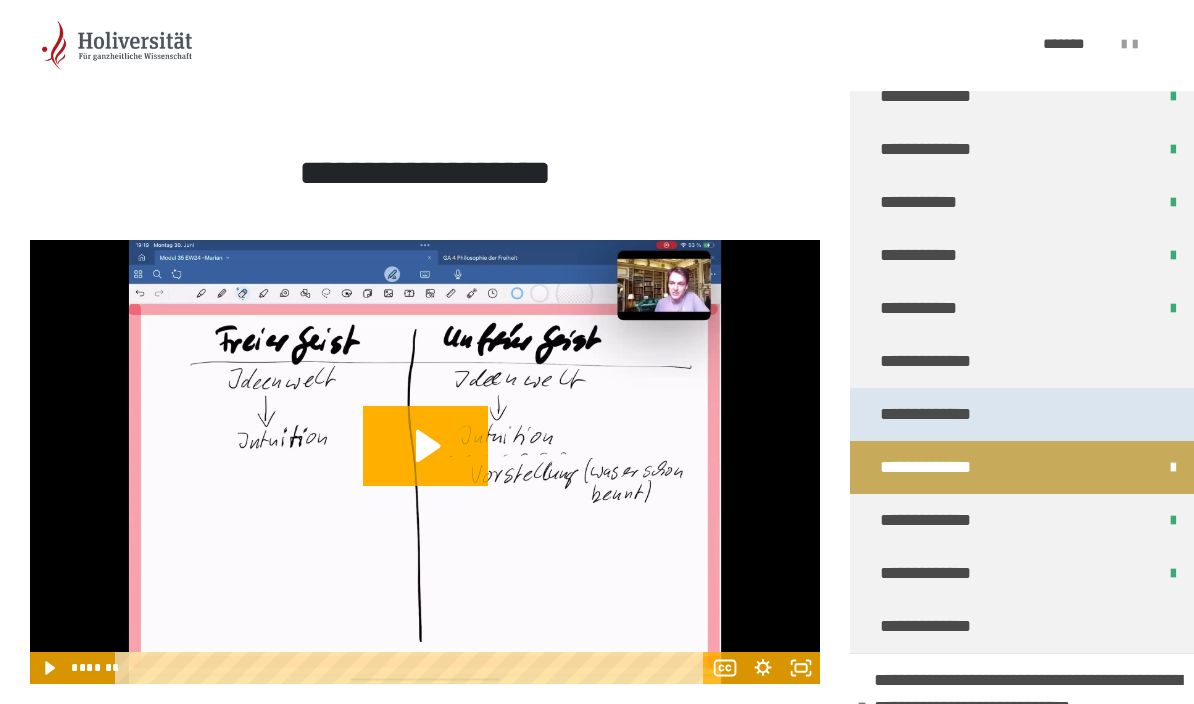 click on "**********" at bounding box center (935, 414) 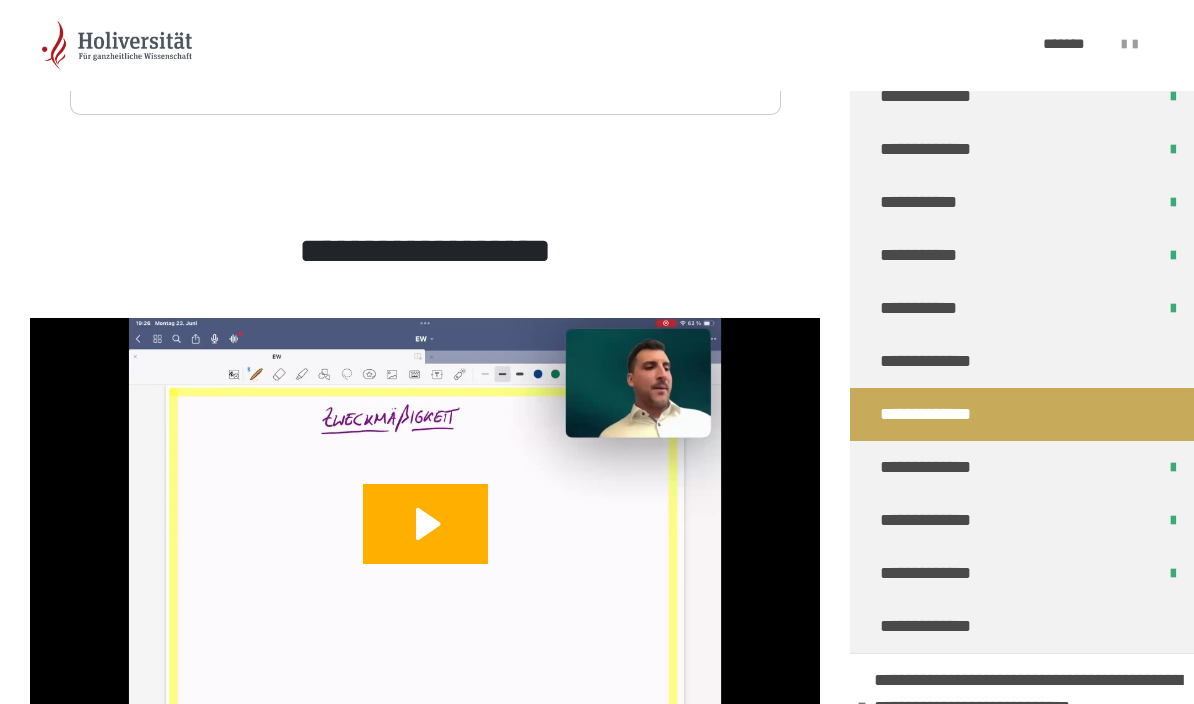 scroll, scrollTop: 520, scrollLeft: 0, axis: vertical 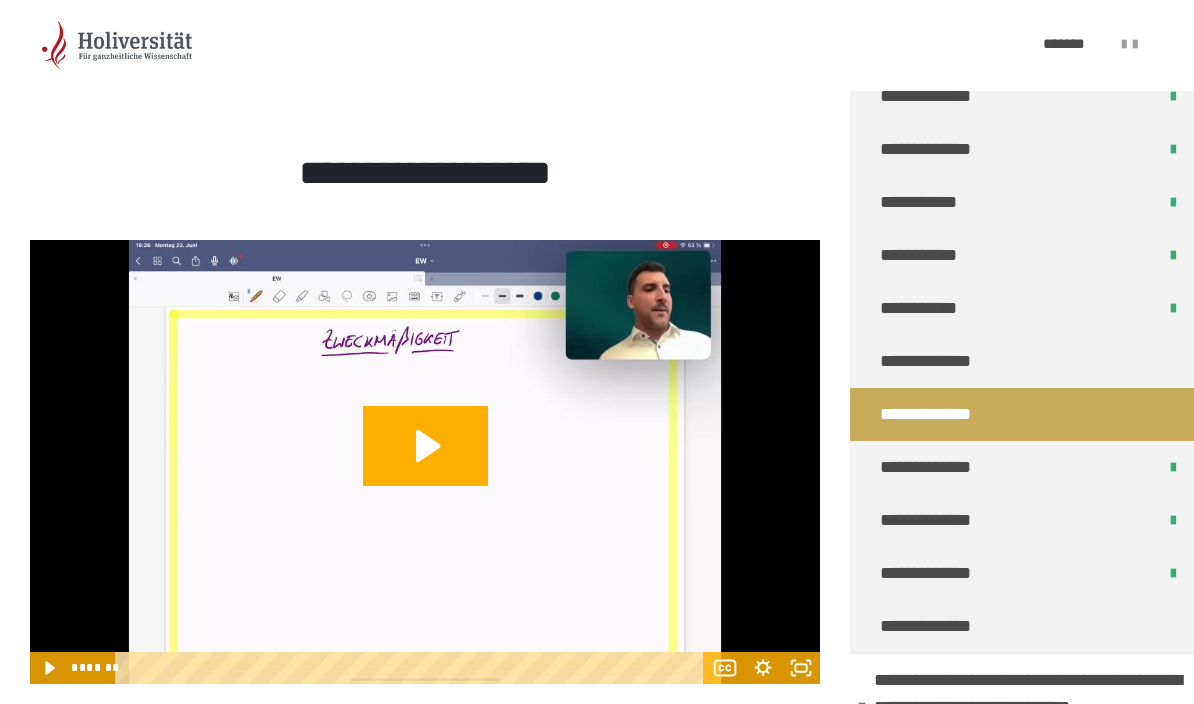 click on "********" at bounding box center (423, 738) 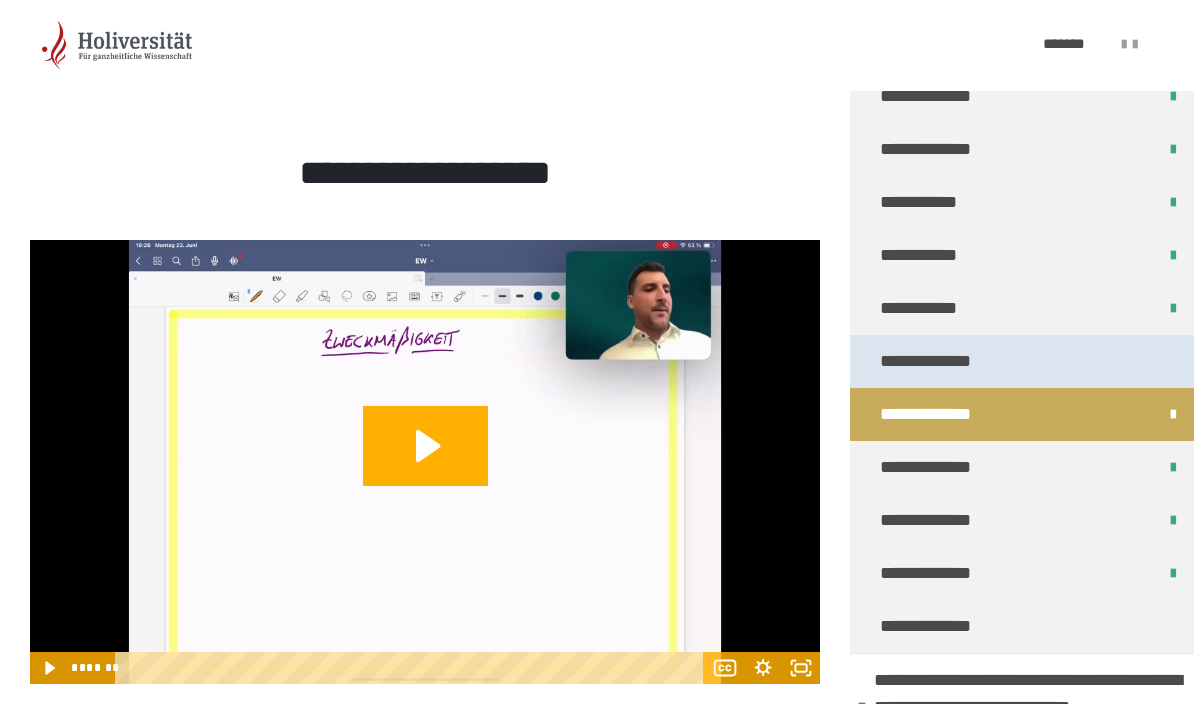 click on "**********" at bounding box center [935, 361] 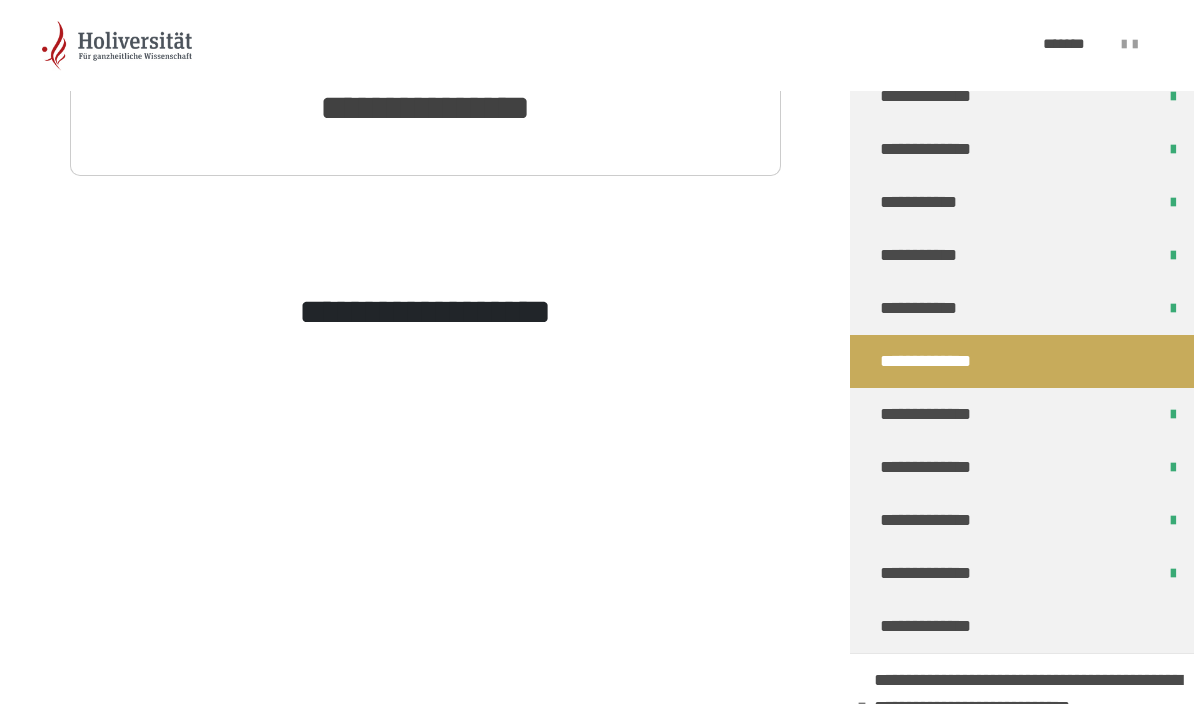 scroll, scrollTop: 520, scrollLeft: 0, axis: vertical 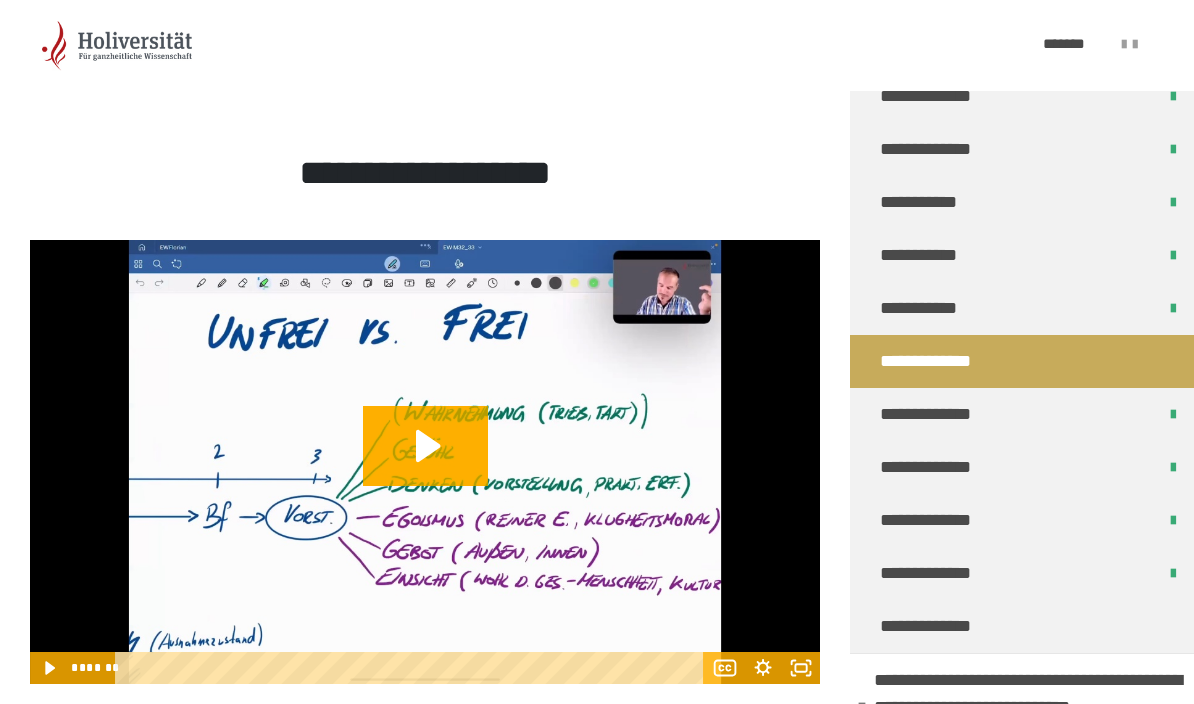 click on "********" at bounding box center (423, 738) 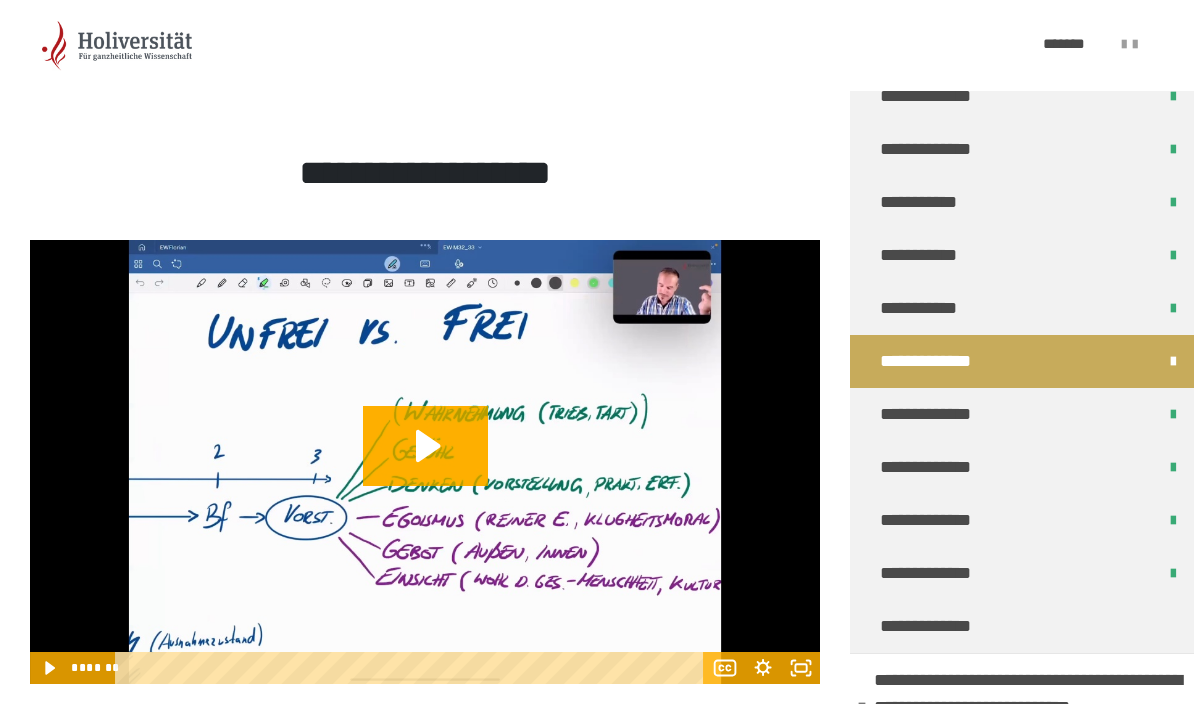 click on "********* ******** *******" at bounding box center (425, 738) 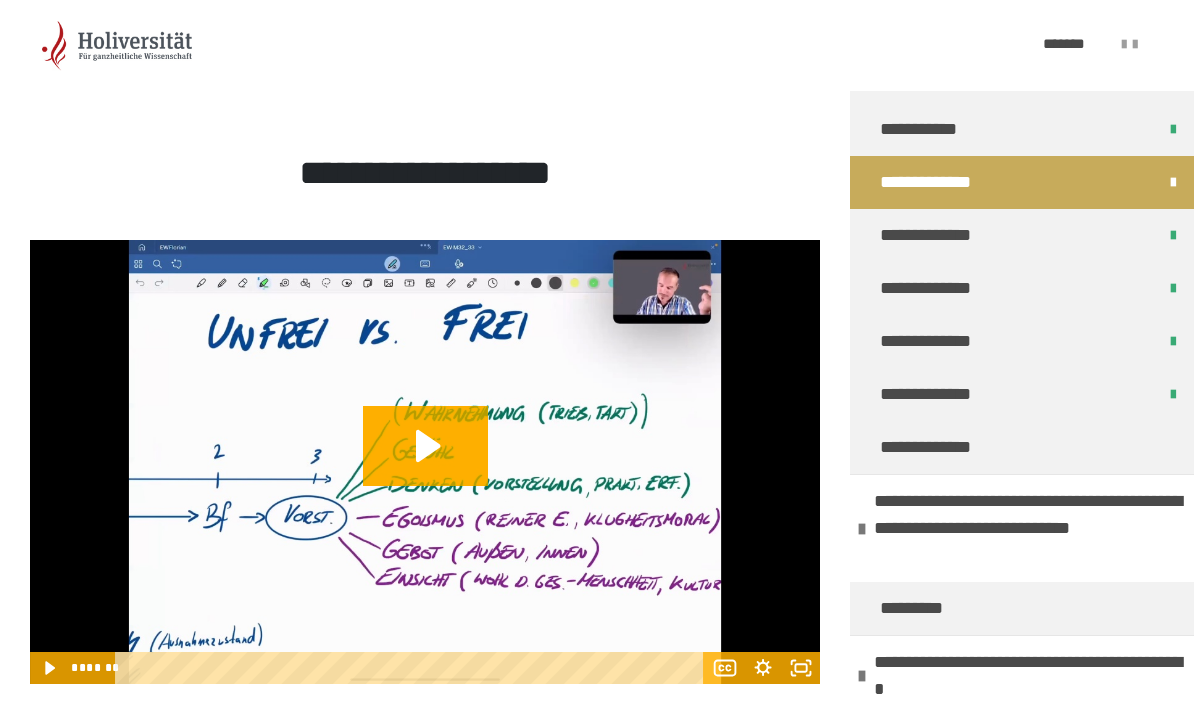 scroll, scrollTop: 5099, scrollLeft: 0, axis: vertical 